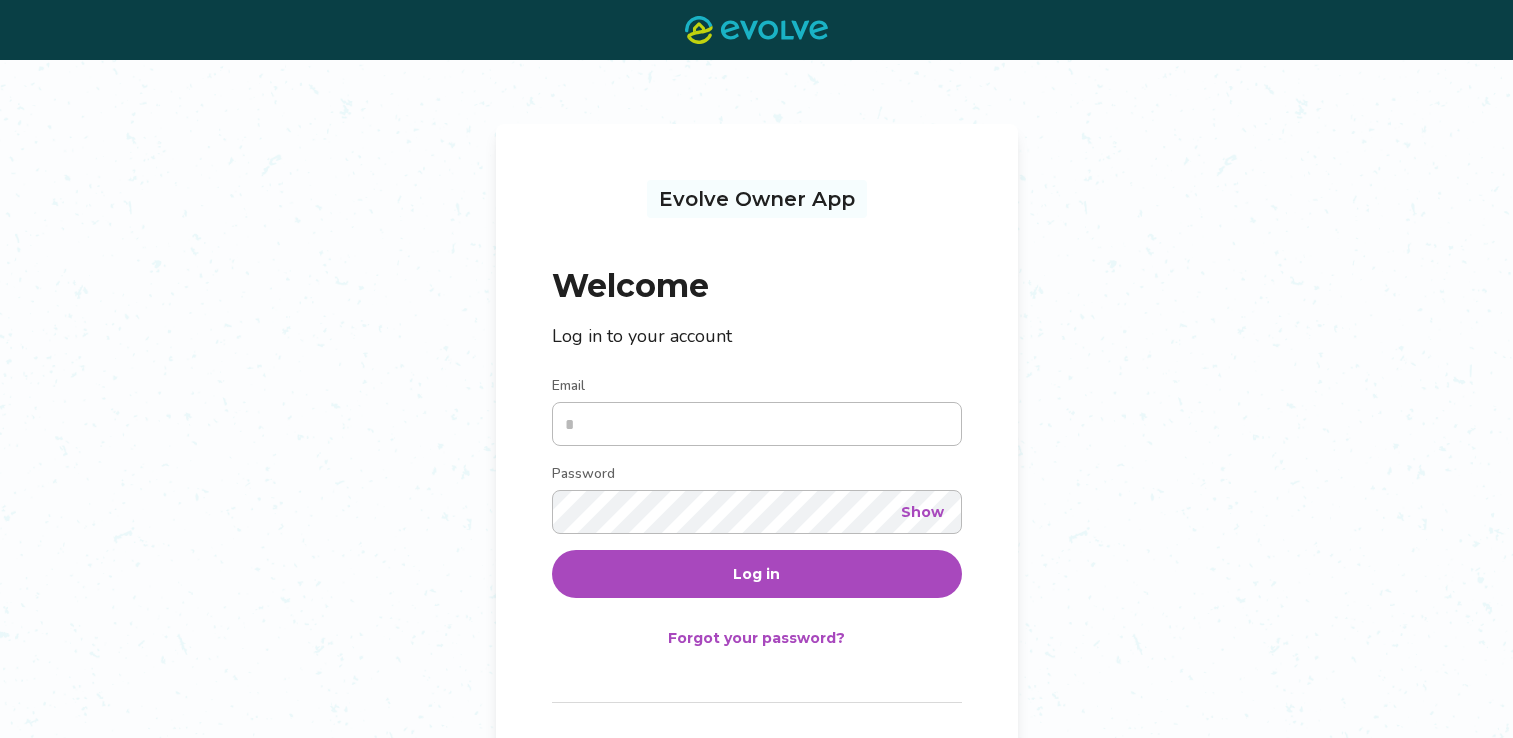 scroll, scrollTop: 0, scrollLeft: 0, axis: both 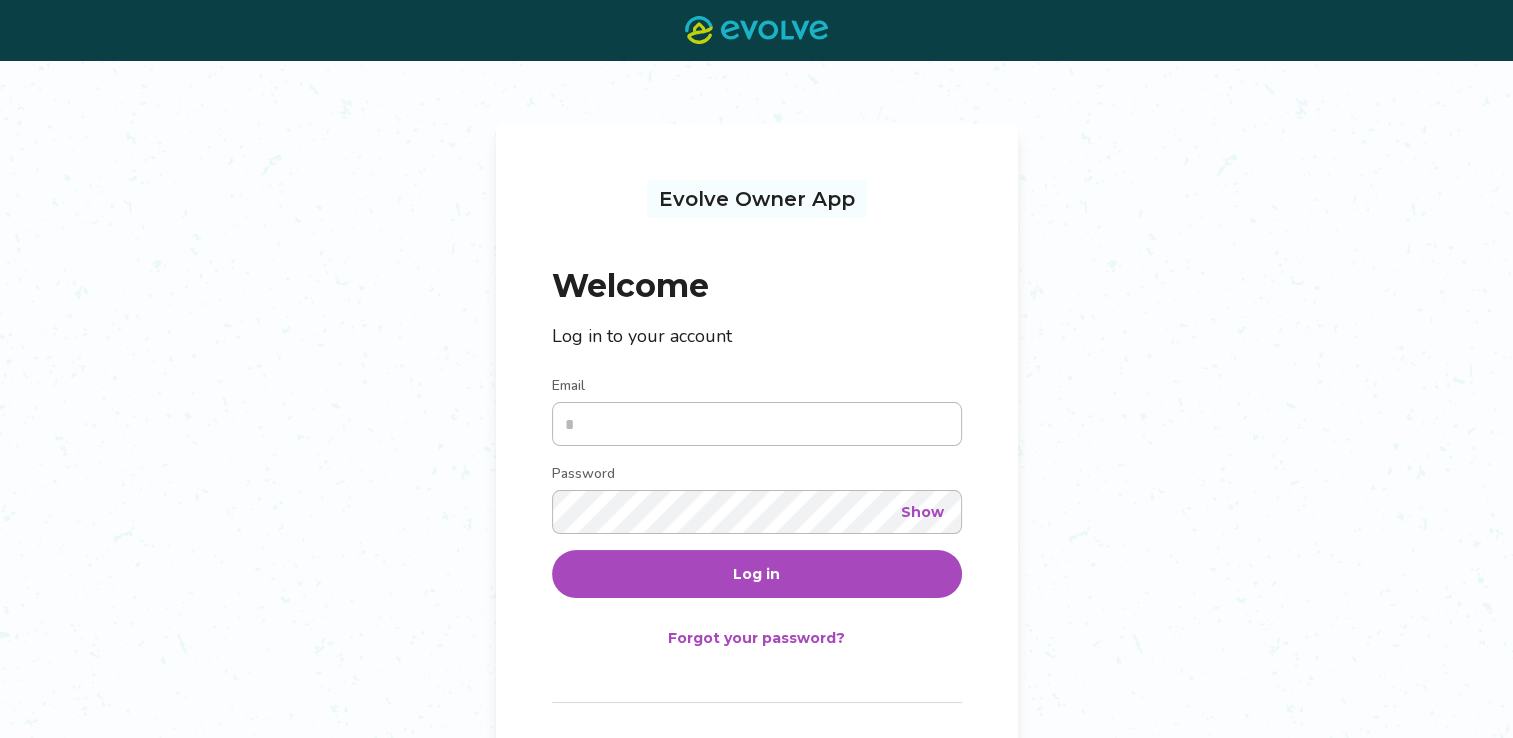 type on "**********" 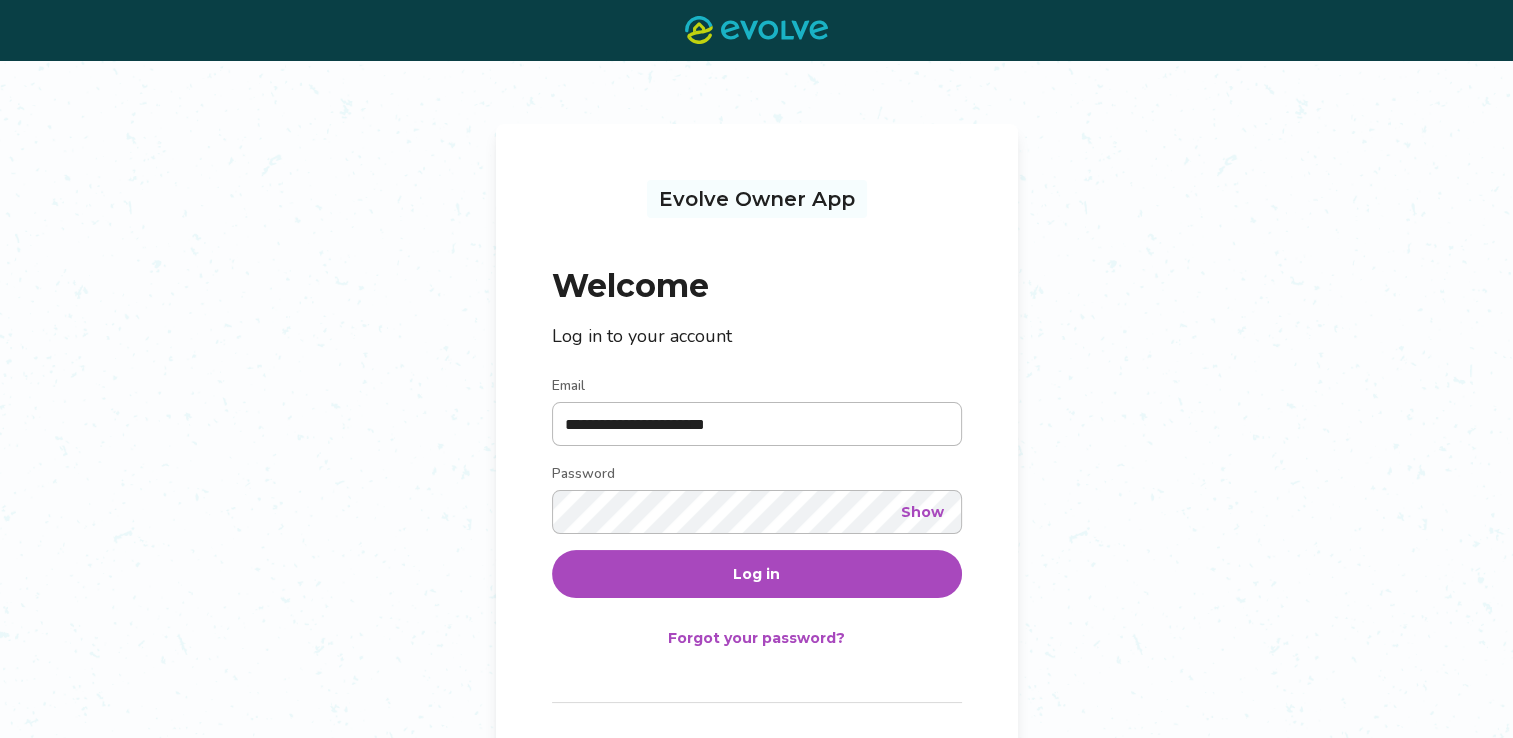 click on "Log in" at bounding box center (756, 574) 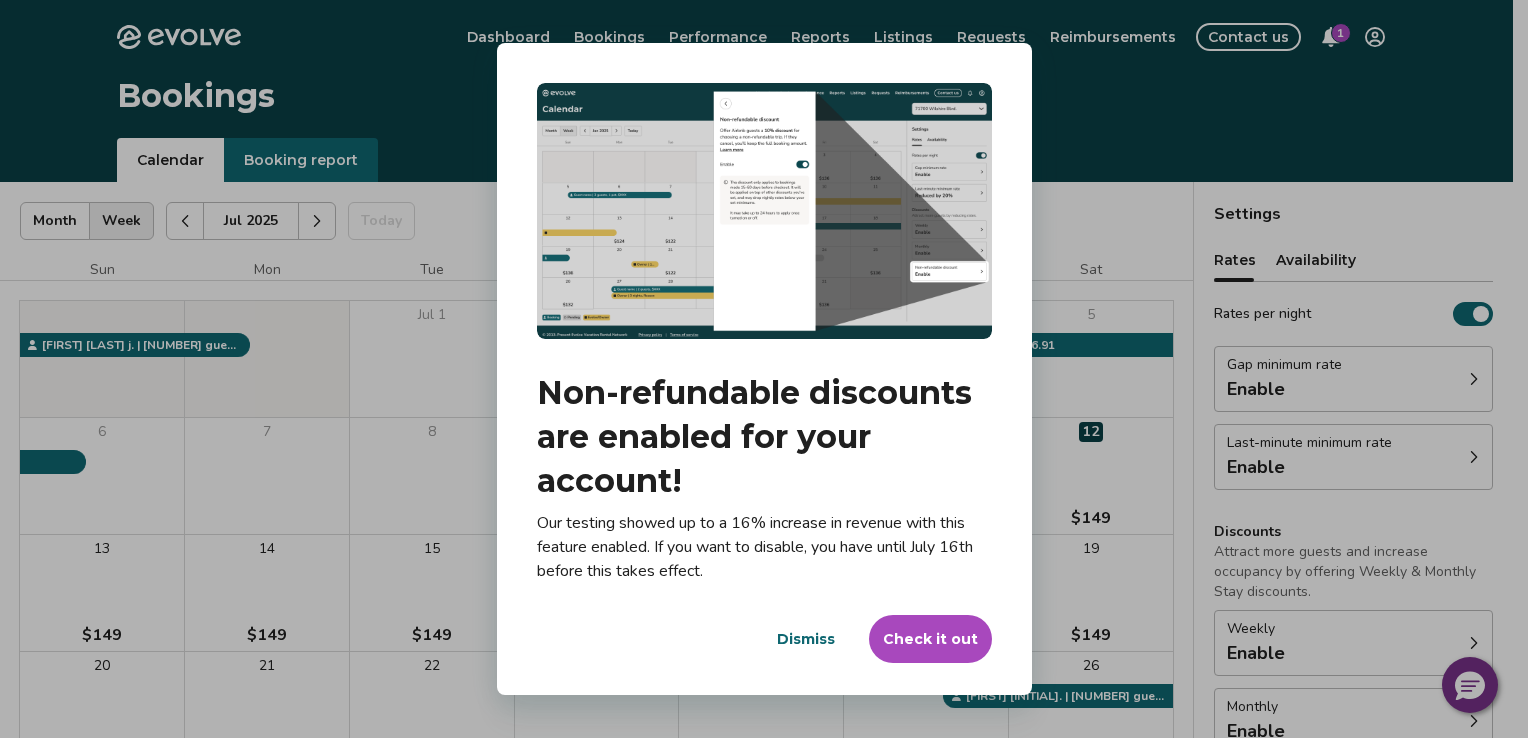 click on "Dismiss" at bounding box center (806, 639) 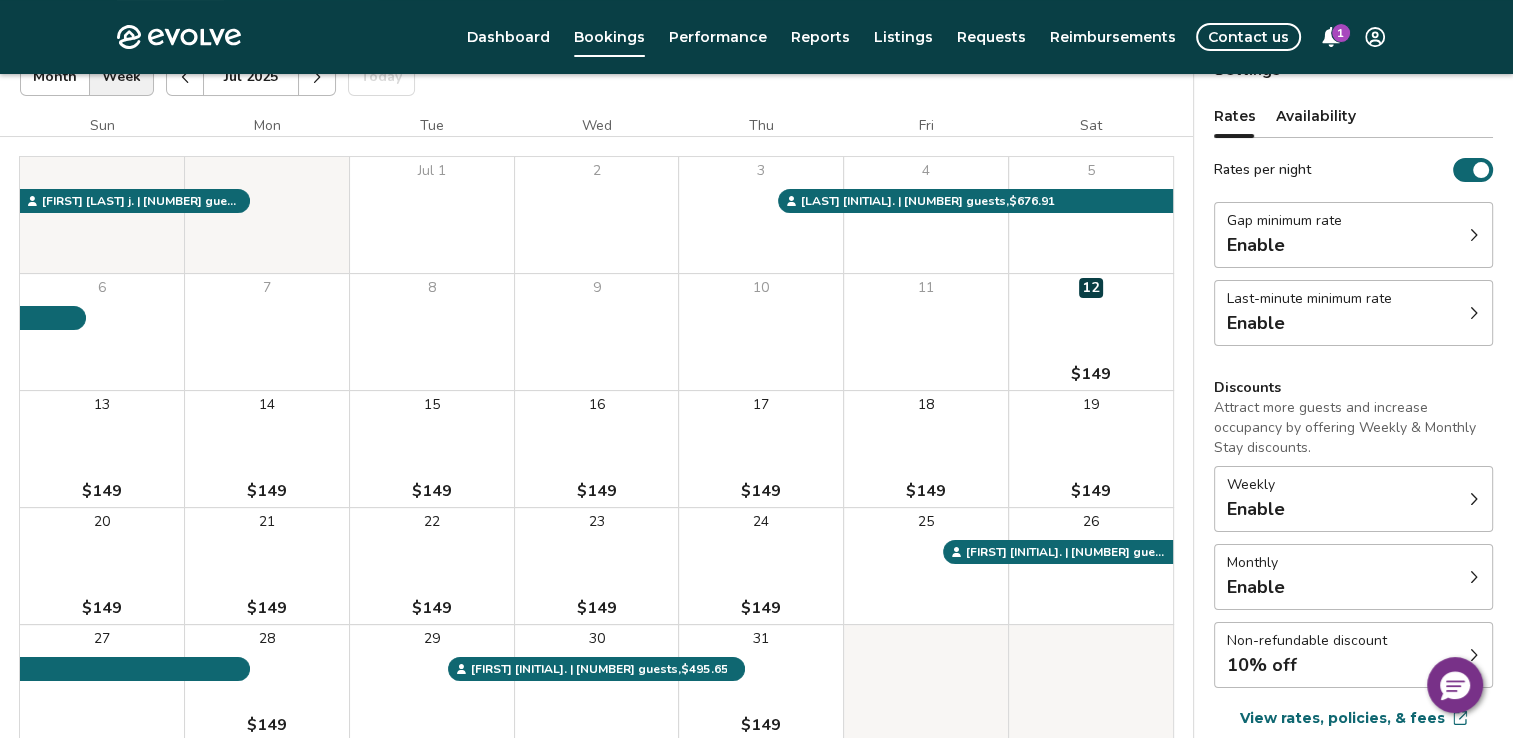 scroll, scrollTop: 0, scrollLeft: 0, axis: both 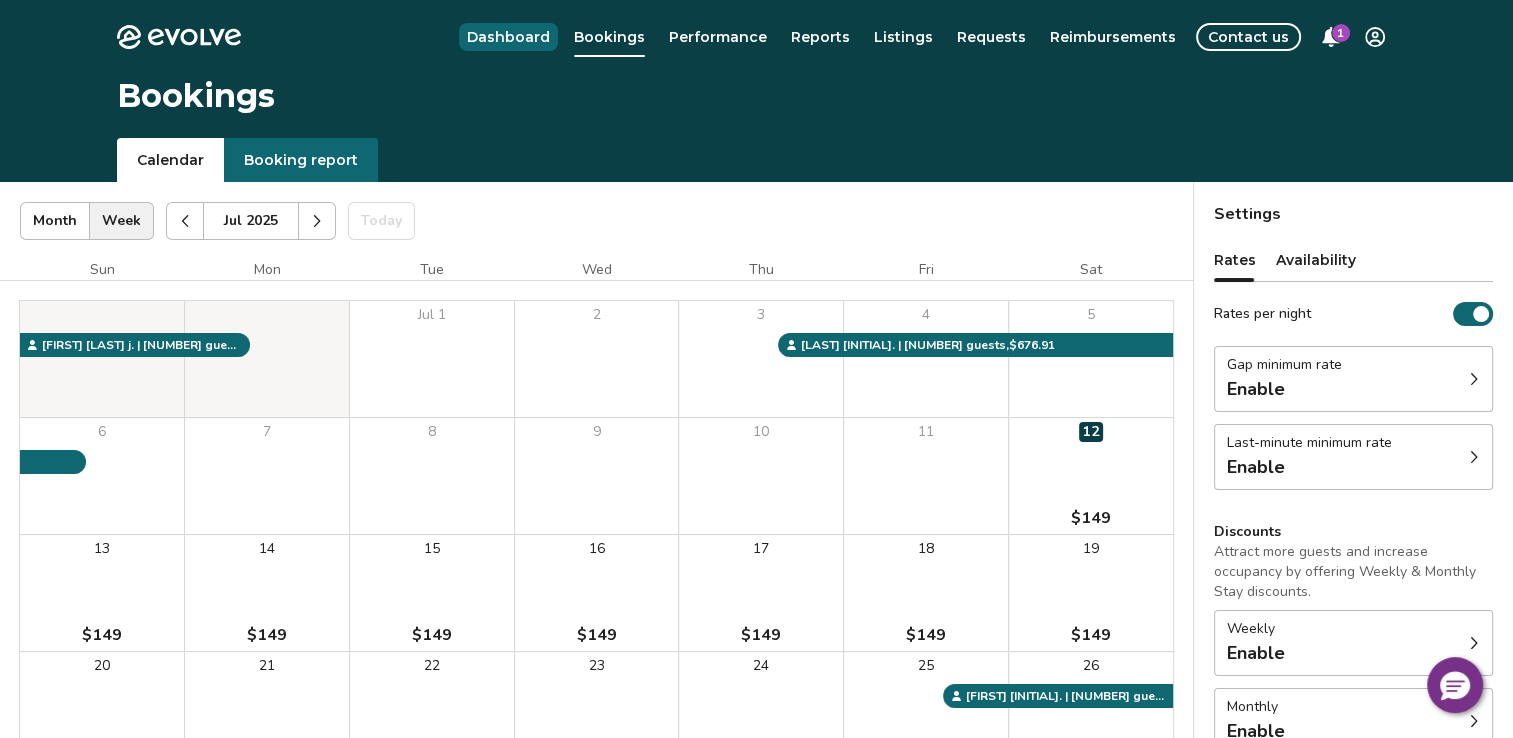 click on "Dashboard" at bounding box center (508, 37) 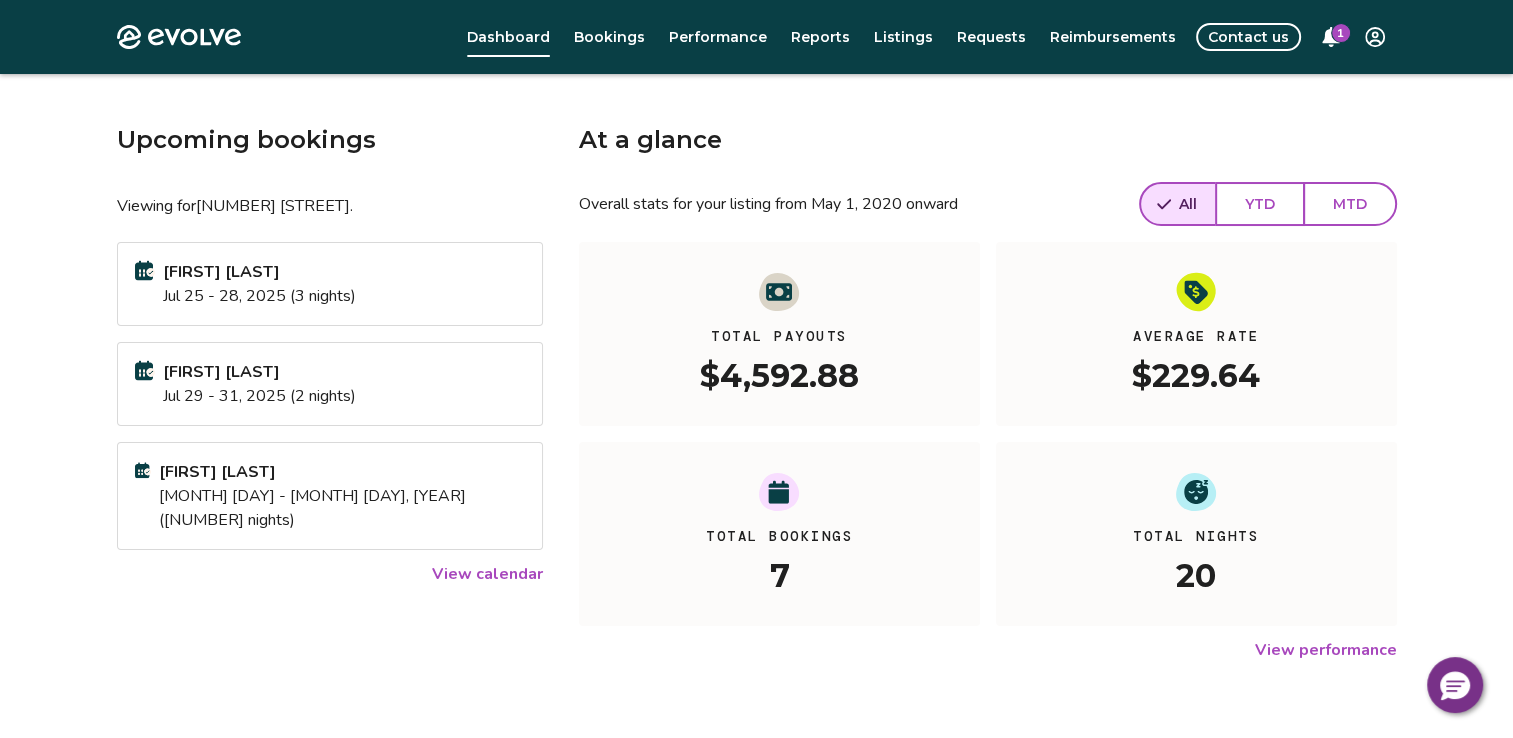 scroll, scrollTop: 0, scrollLeft: 0, axis: both 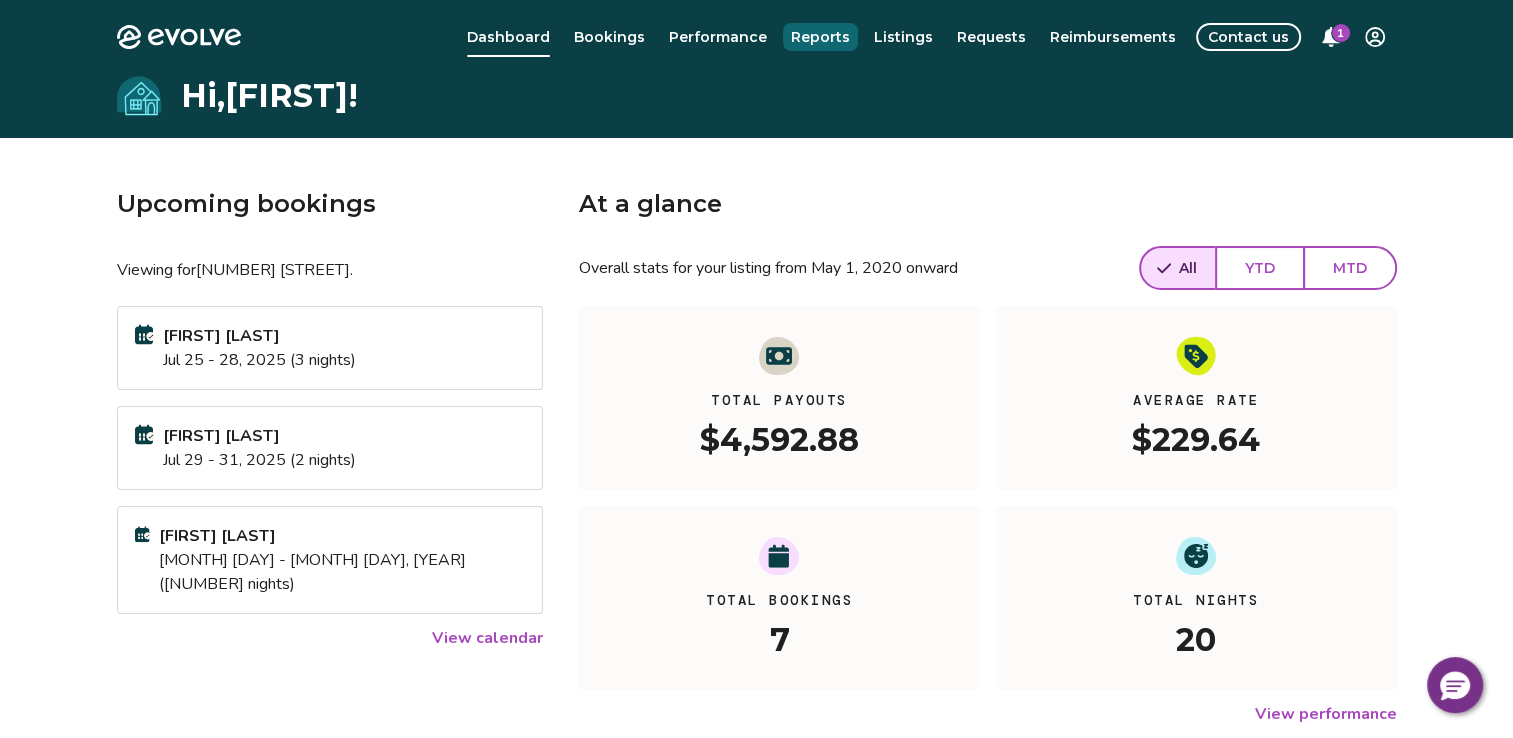 click on "Reports" at bounding box center [820, 37] 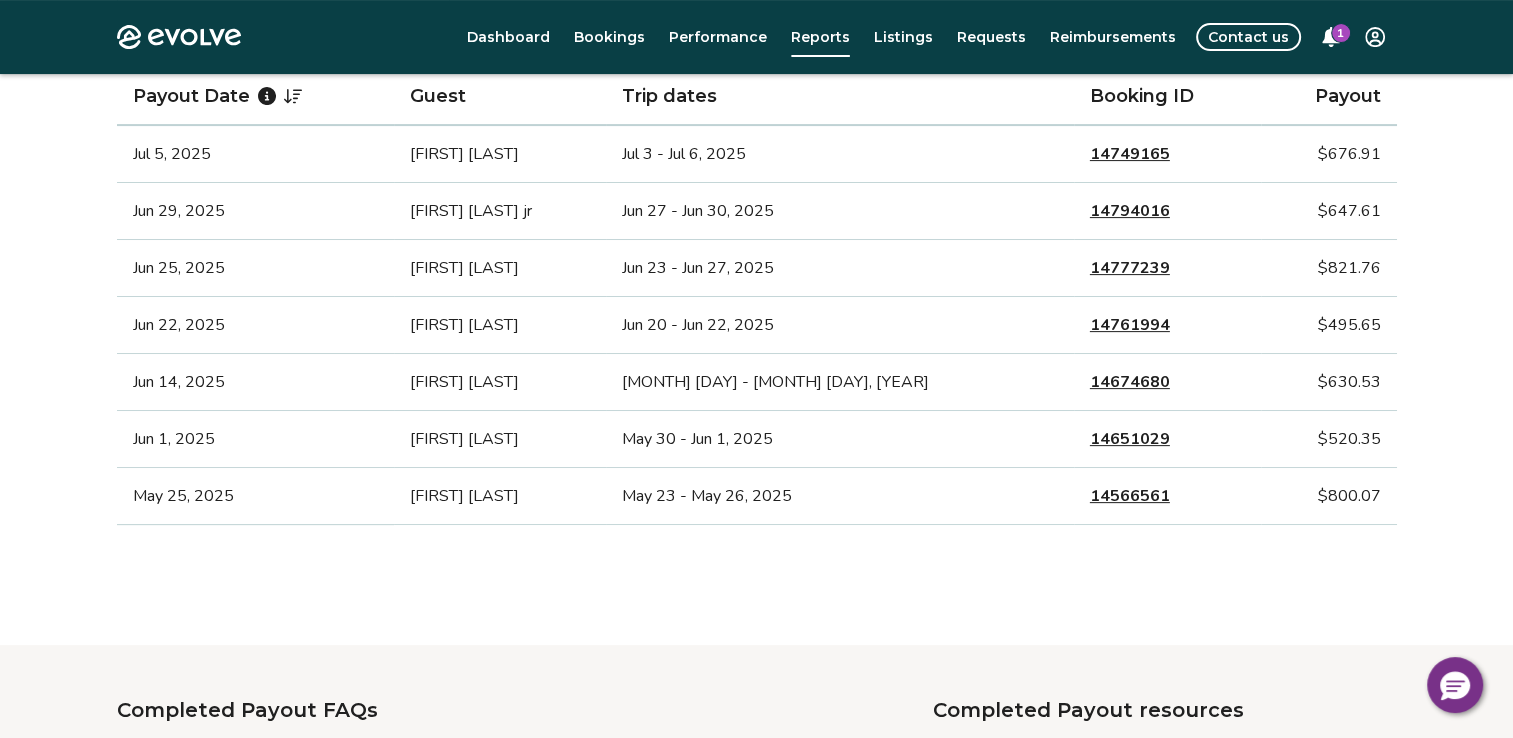 scroll, scrollTop: 405, scrollLeft: 0, axis: vertical 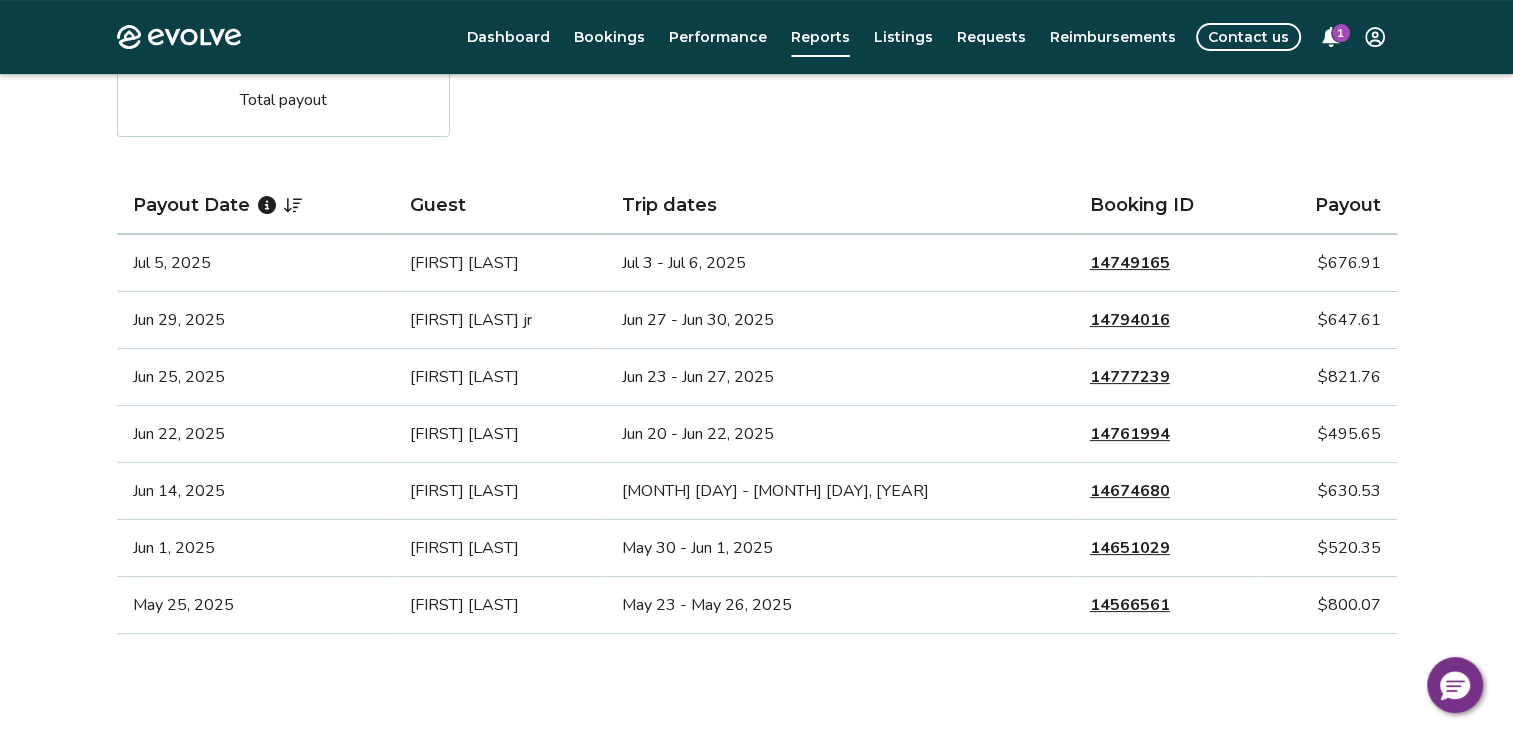 click on "14794016" at bounding box center [1130, 320] 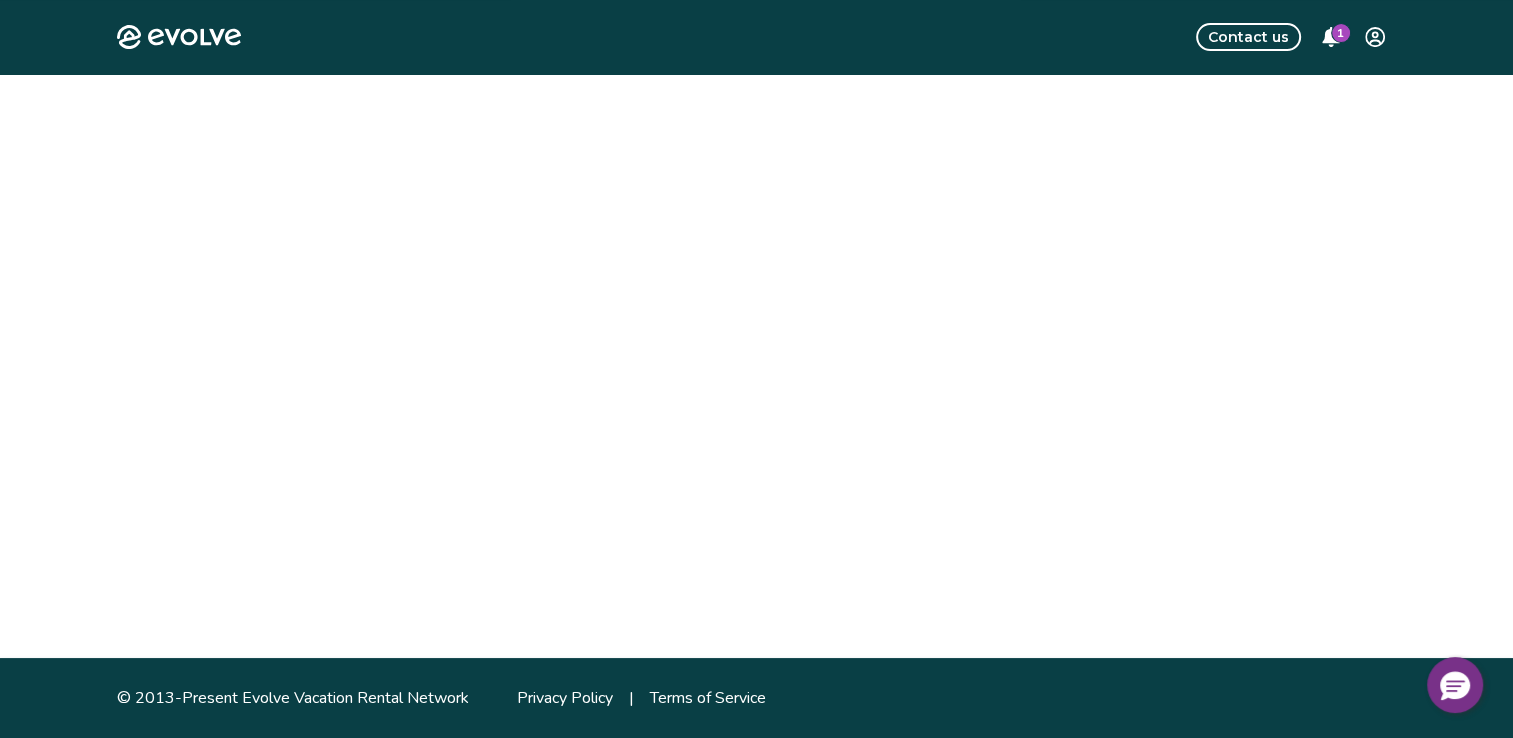 scroll, scrollTop: 0, scrollLeft: 0, axis: both 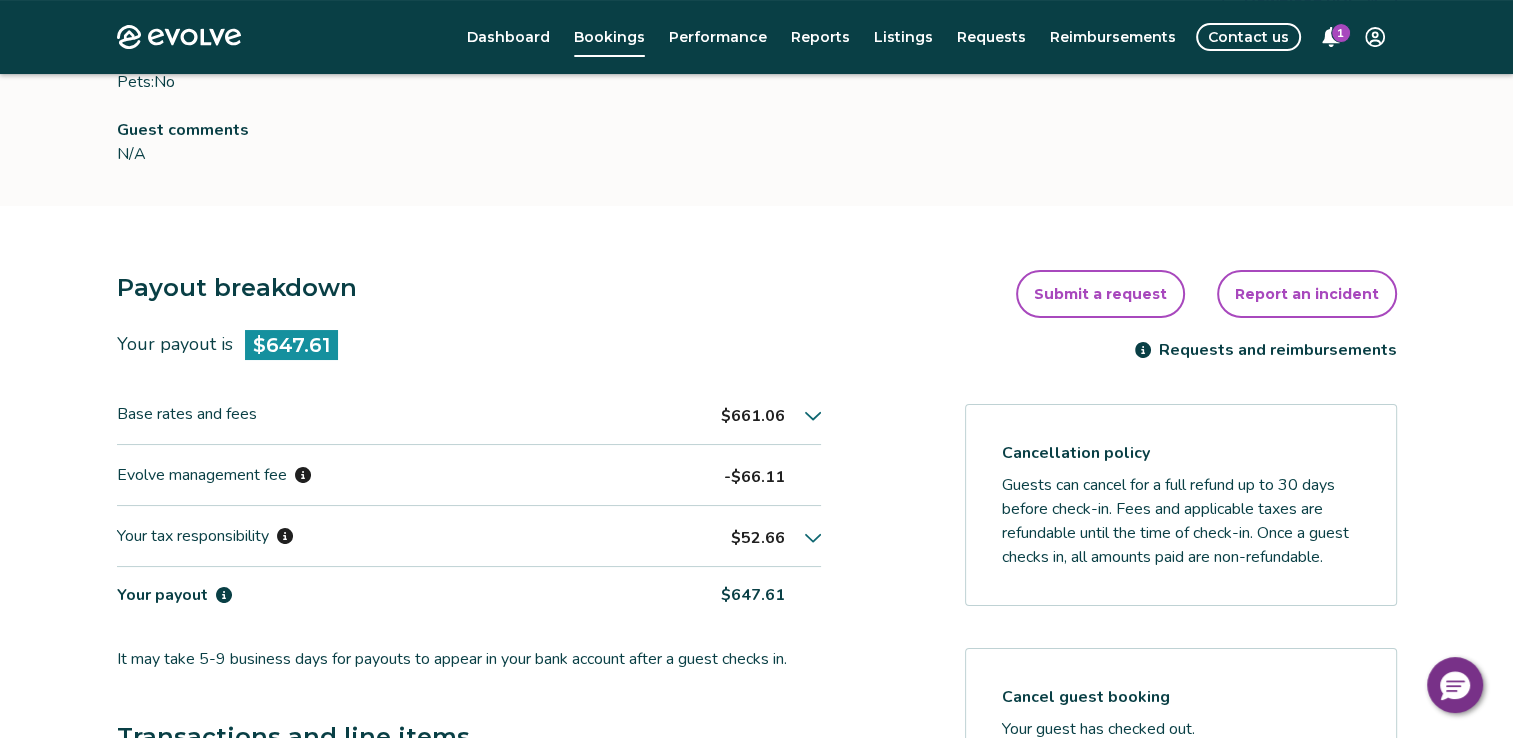 click 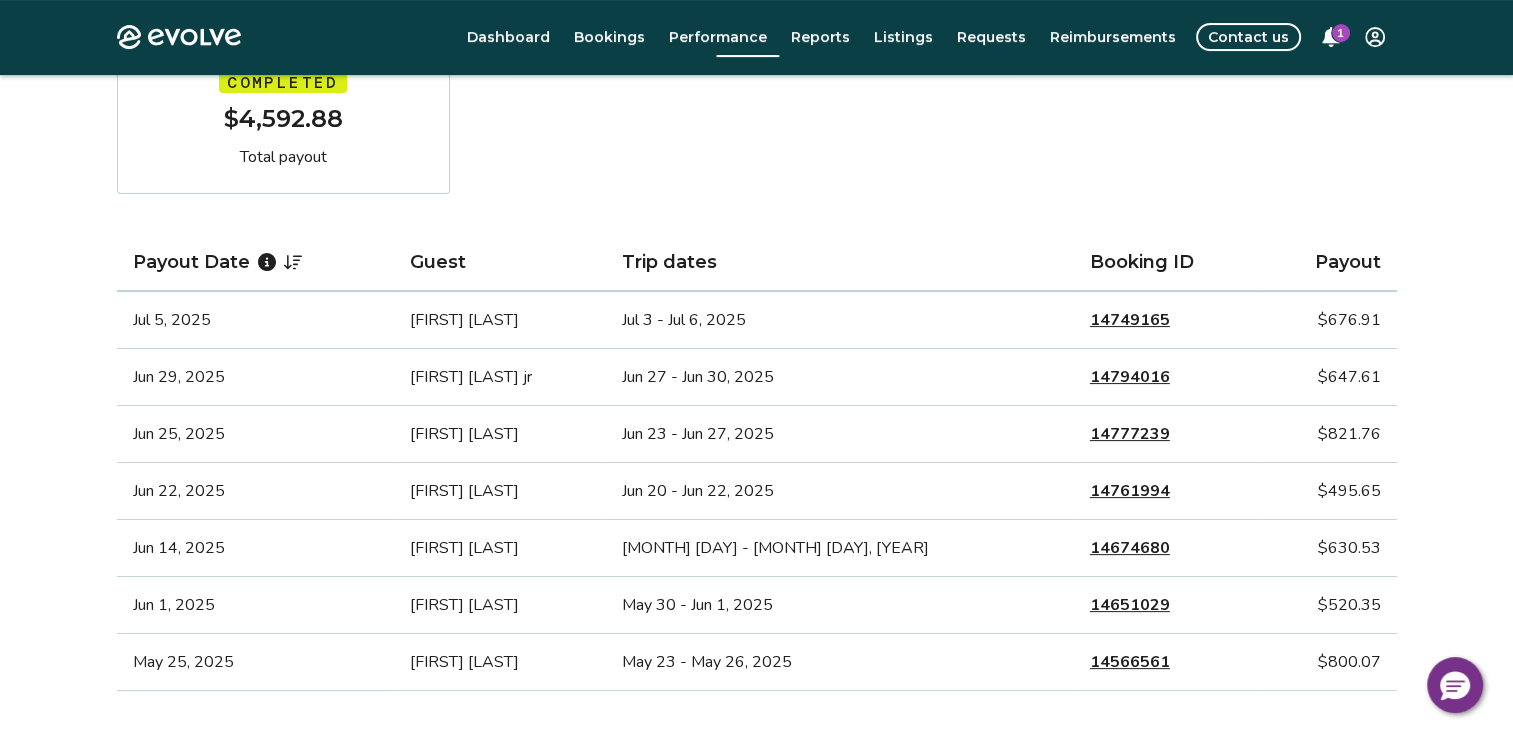 scroll, scrollTop: 405, scrollLeft: 0, axis: vertical 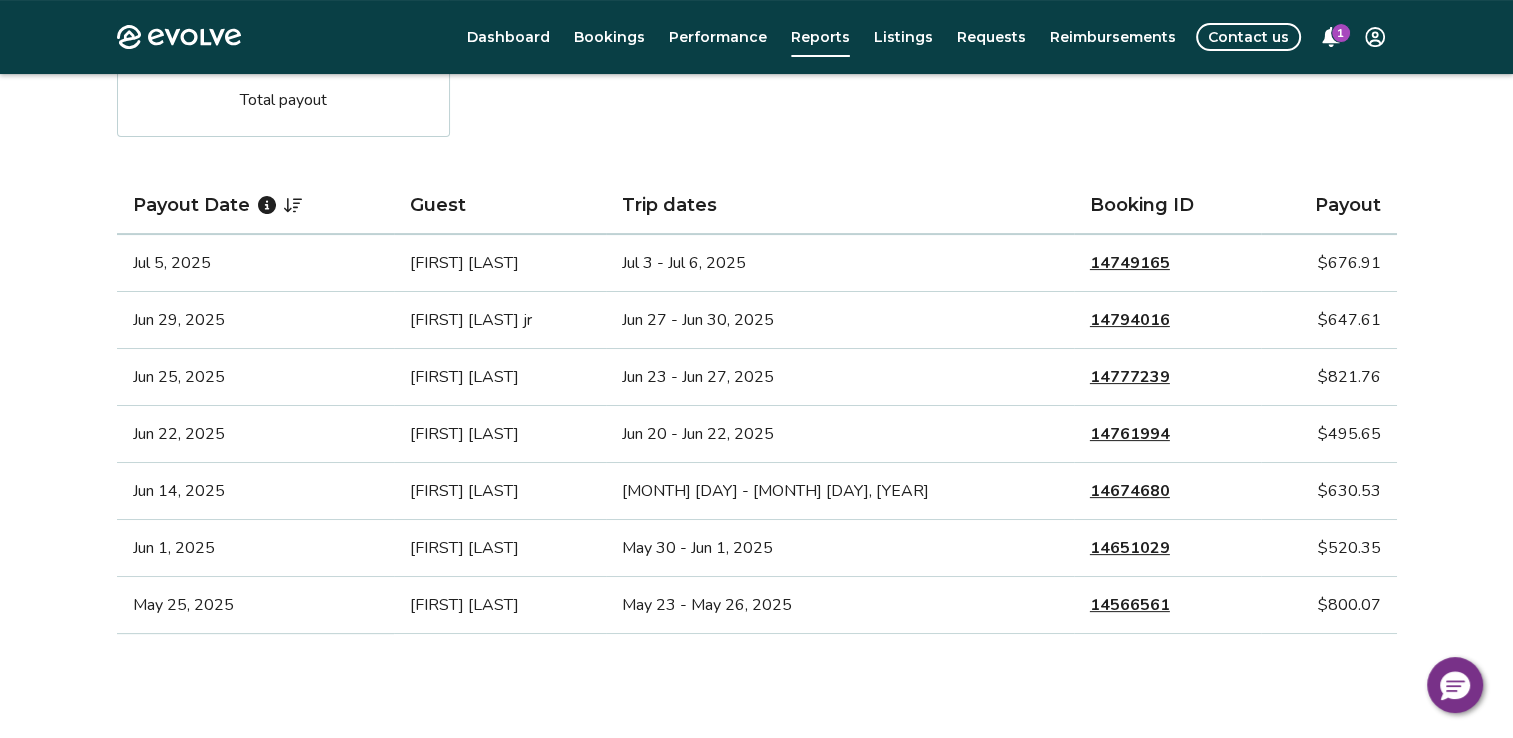 click on "14777239" at bounding box center [1130, 377] 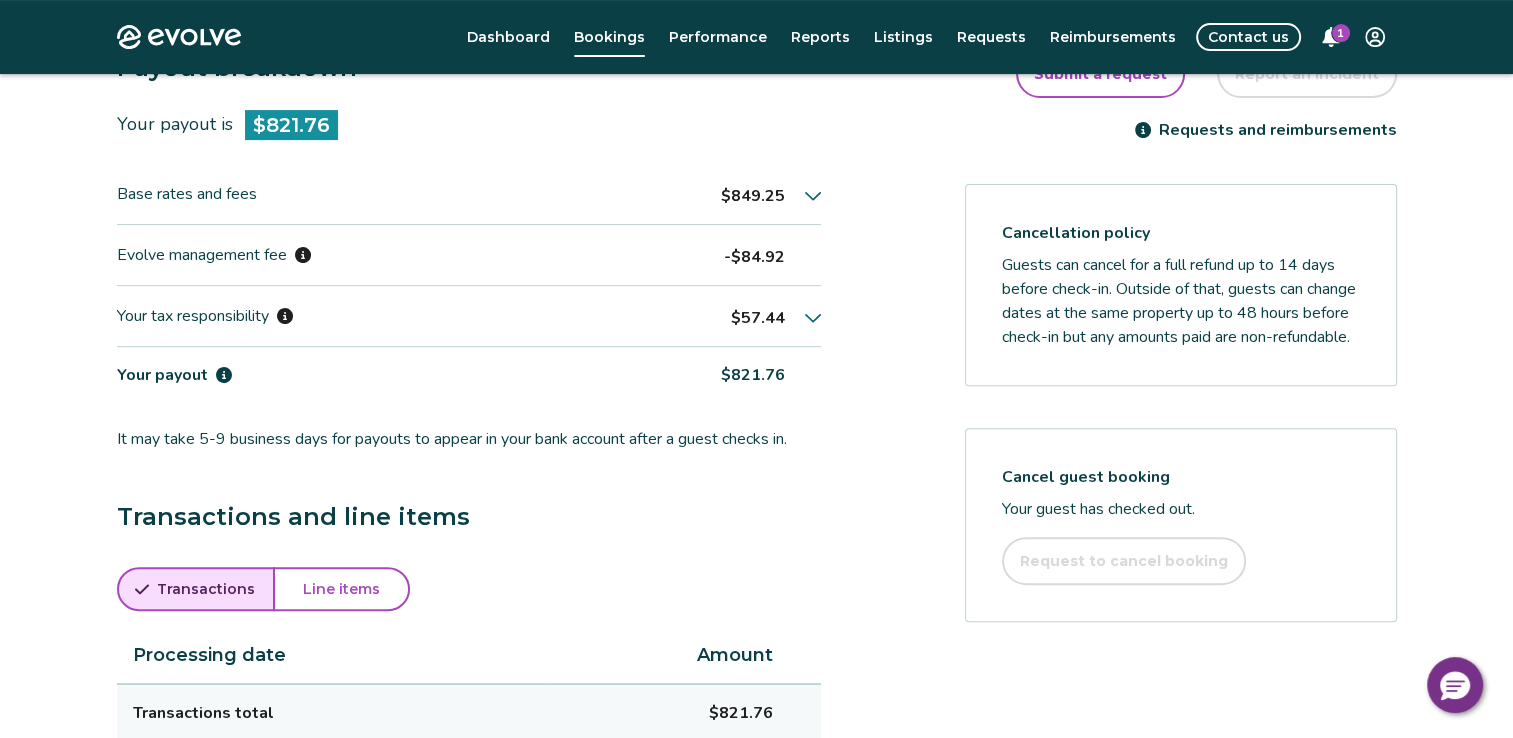 scroll, scrollTop: 590, scrollLeft: 0, axis: vertical 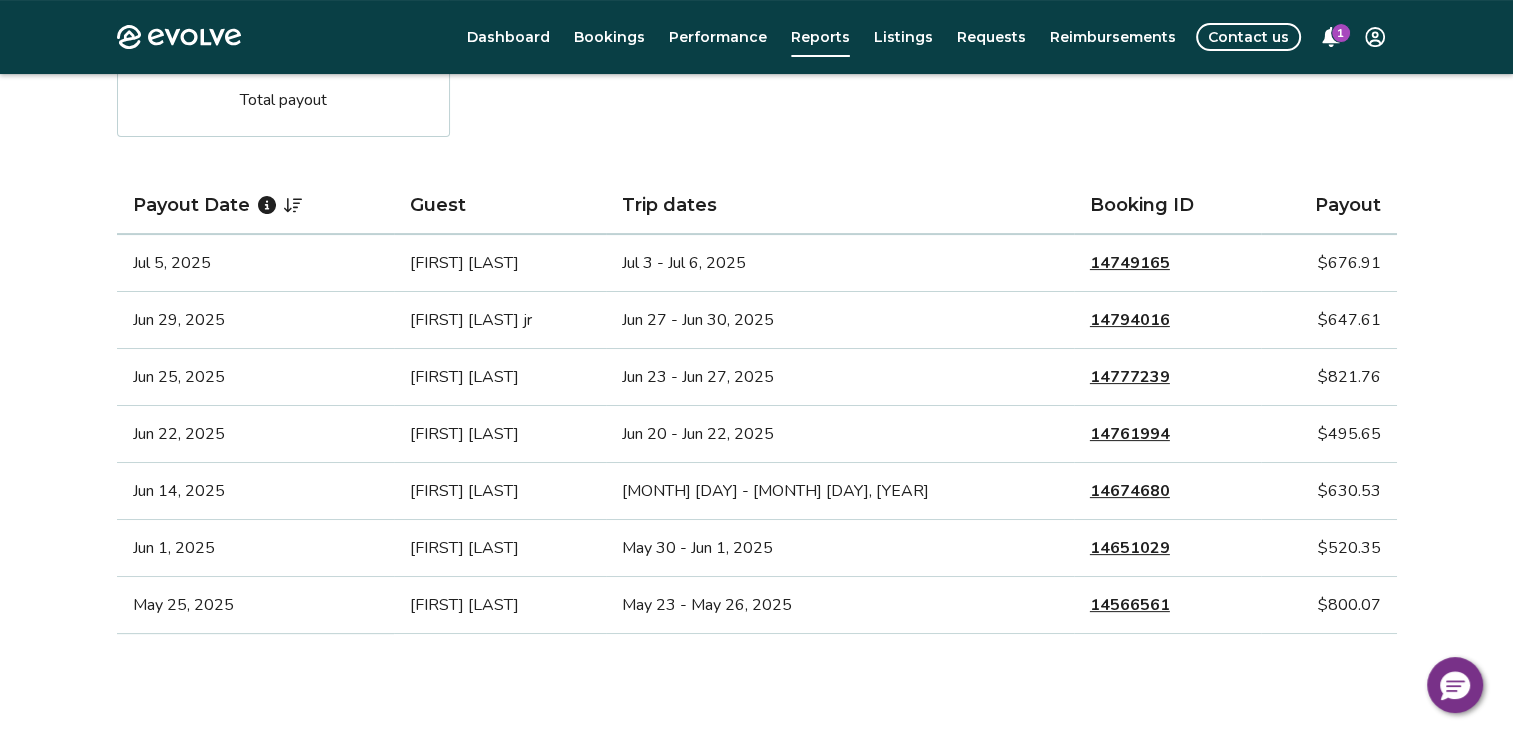 click on "14761994" at bounding box center (1130, 434) 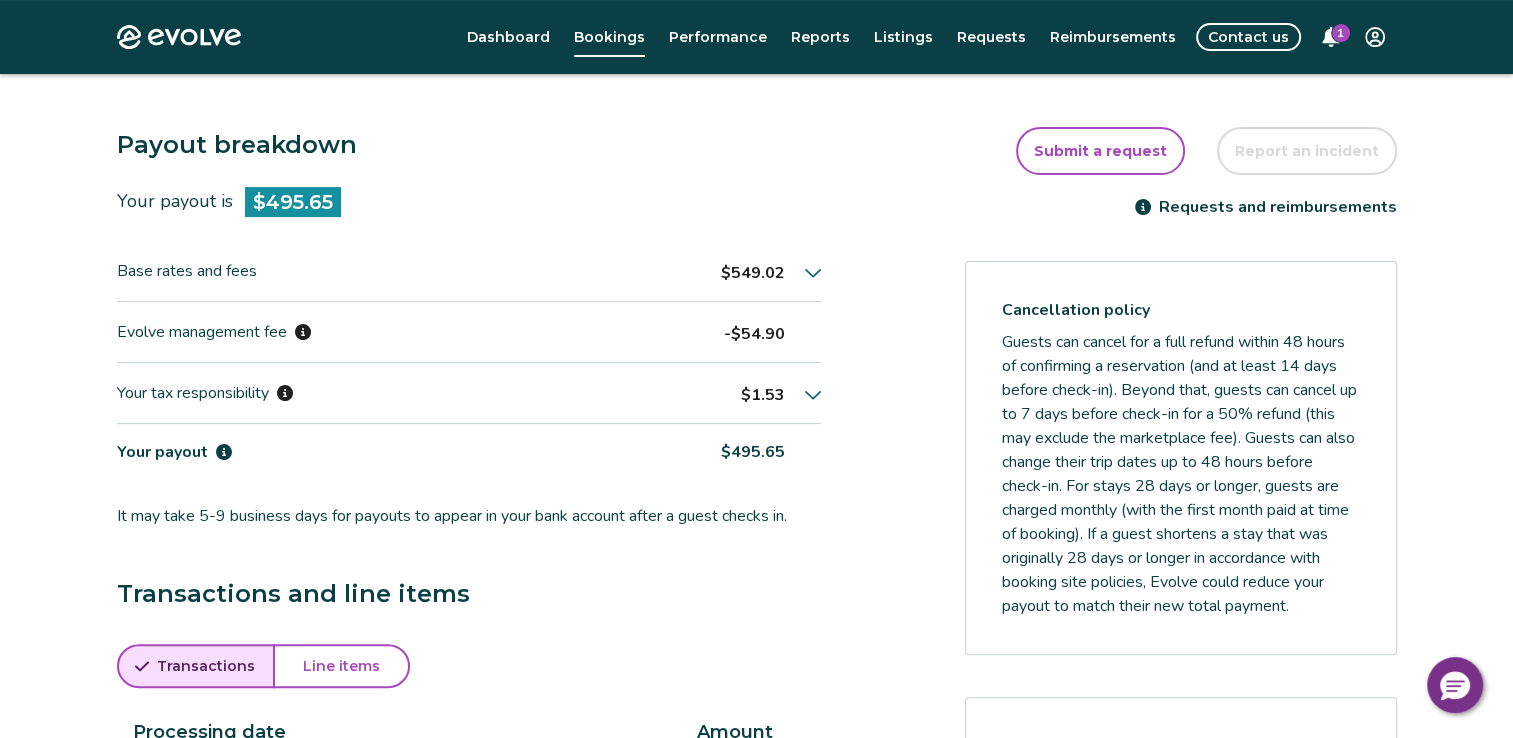 scroll, scrollTop: 528, scrollLeft: 0, axis: vertical 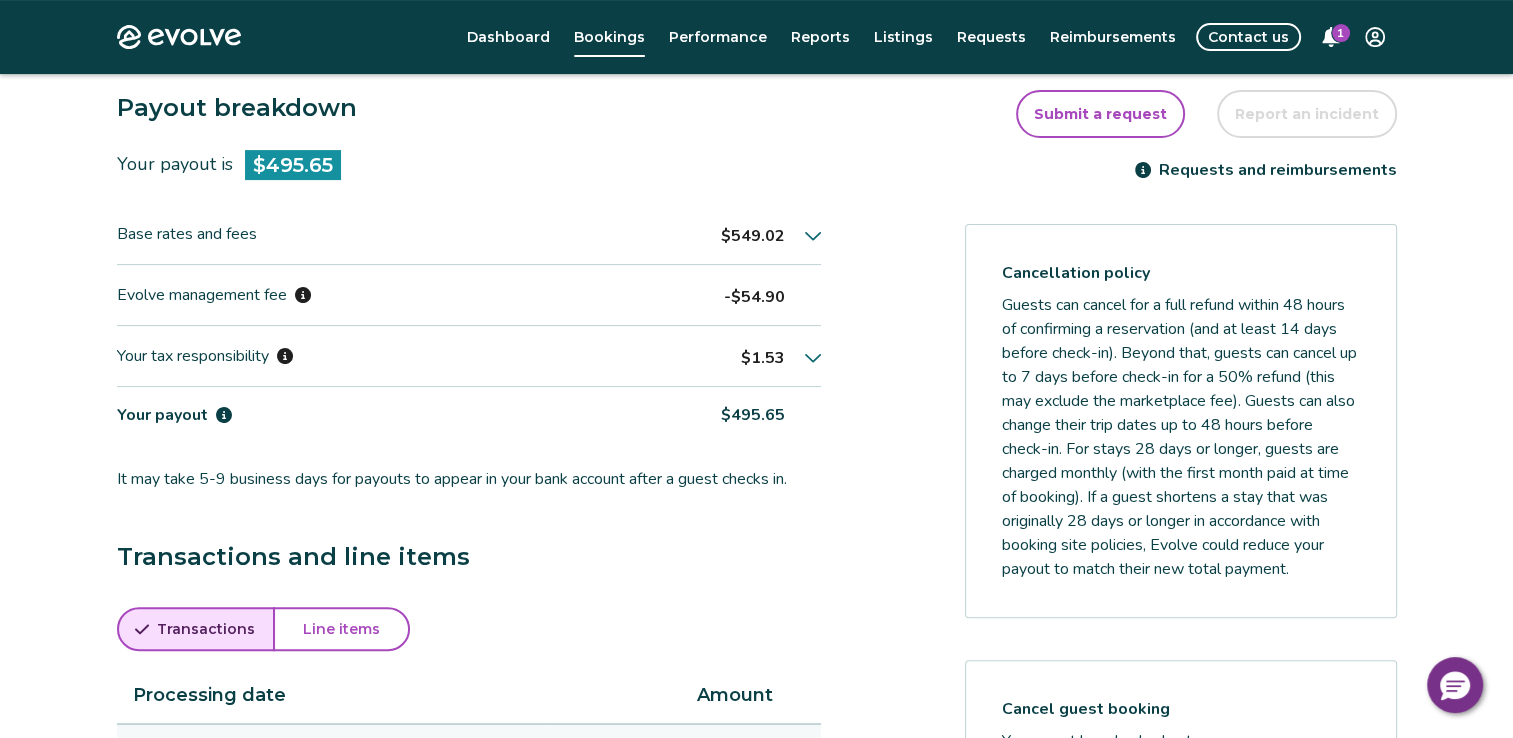 click 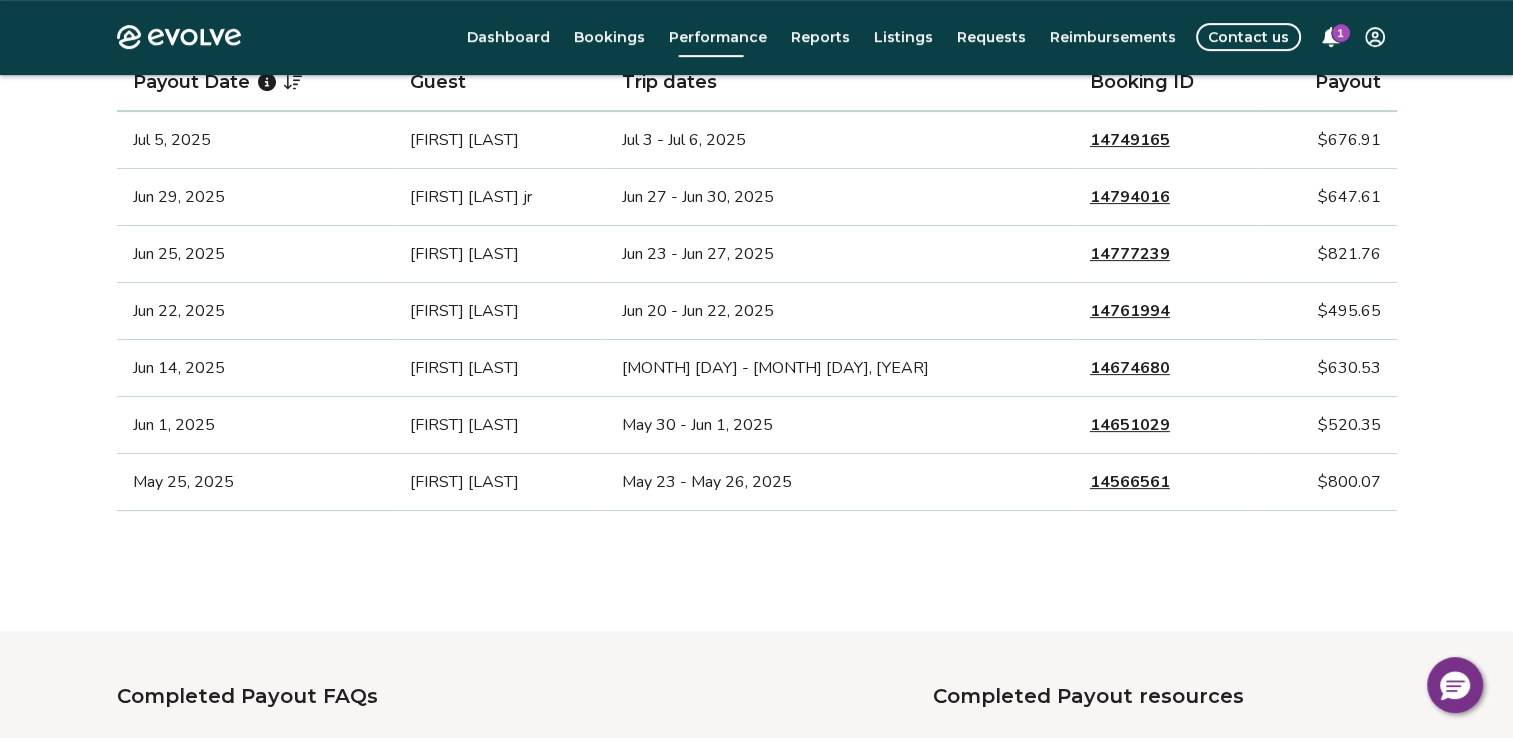 scroll, scrollTop: 405, scrollLeft: 0, axis: vertical 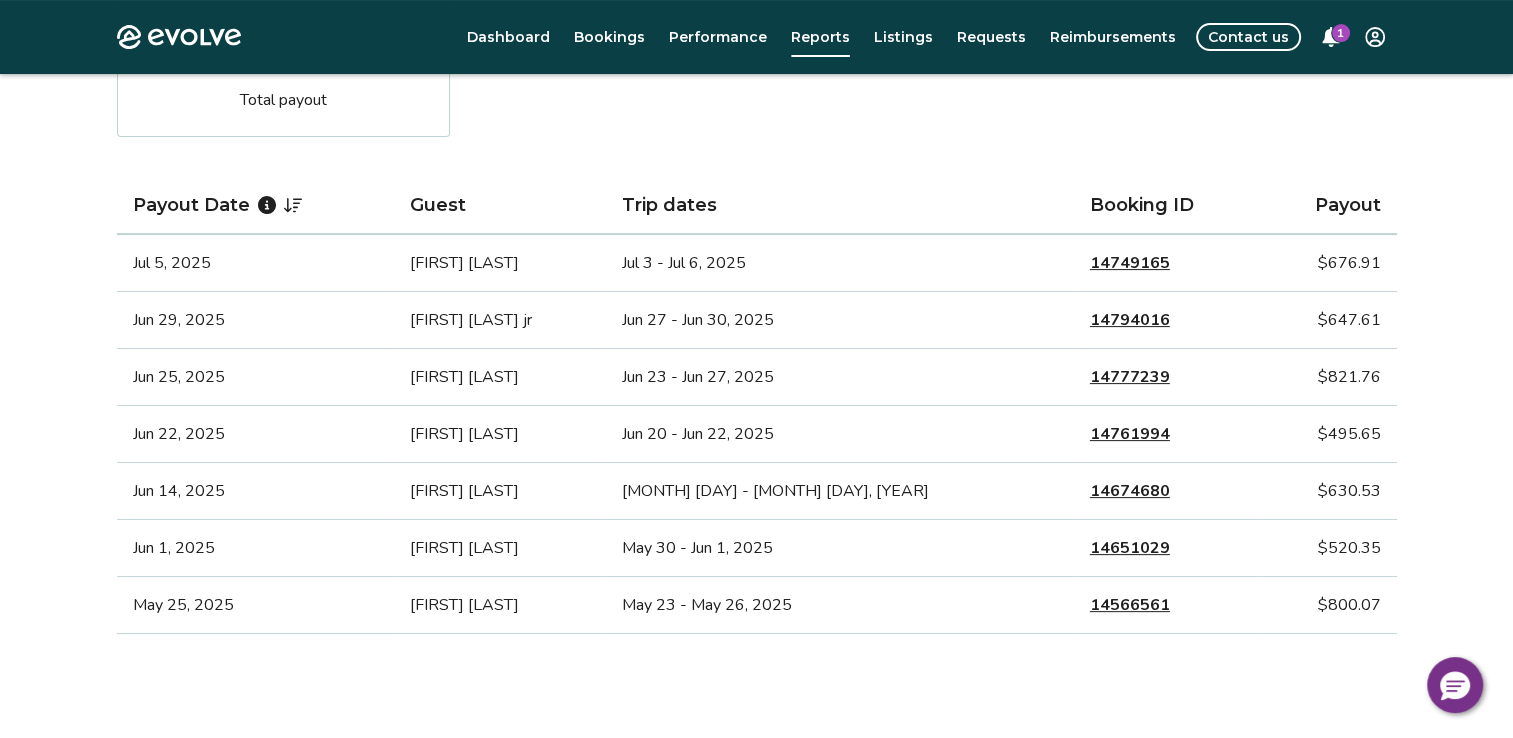 click on "14674680" at bounding box center [1130, 491] 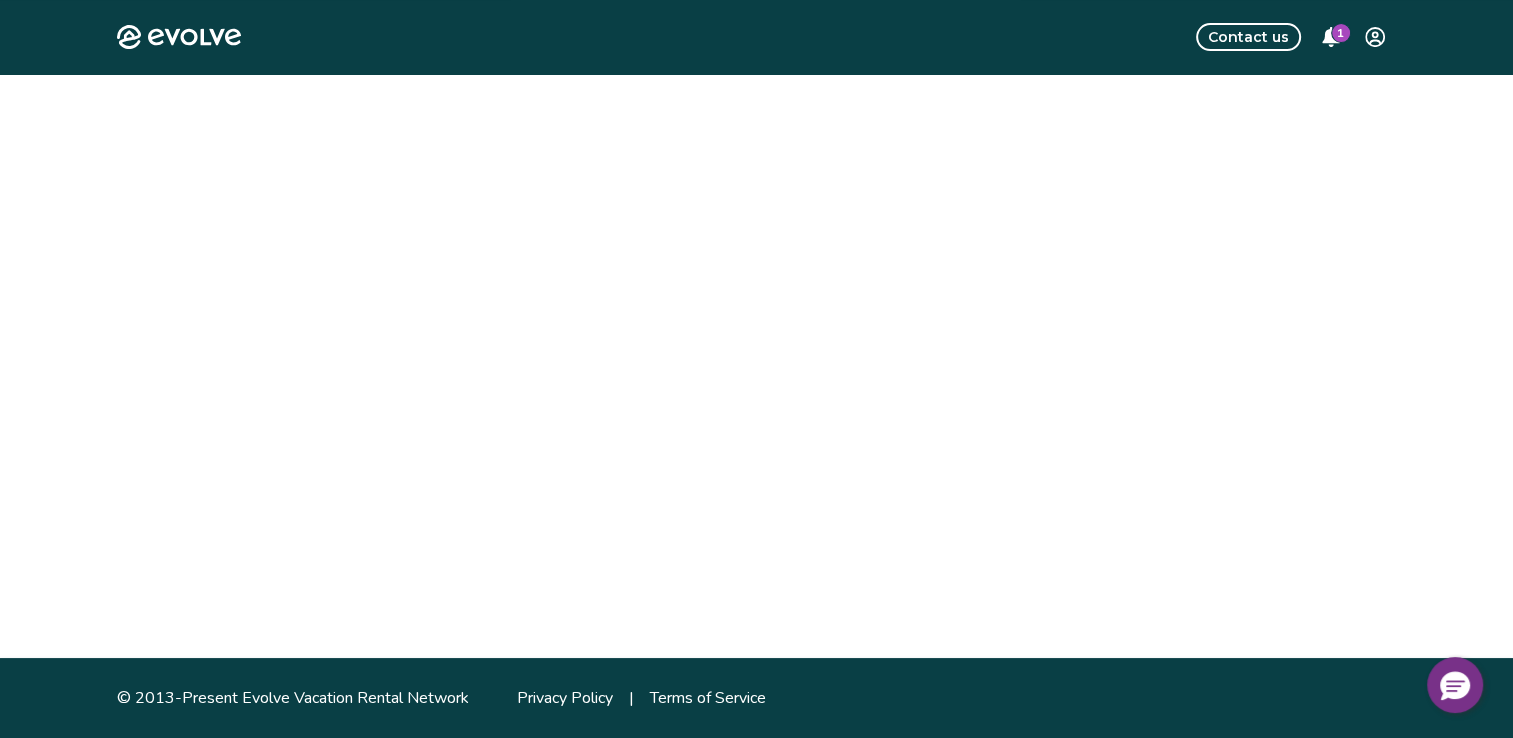 scroll, scrollTop: 0, scrollLeft: 0, axis: both 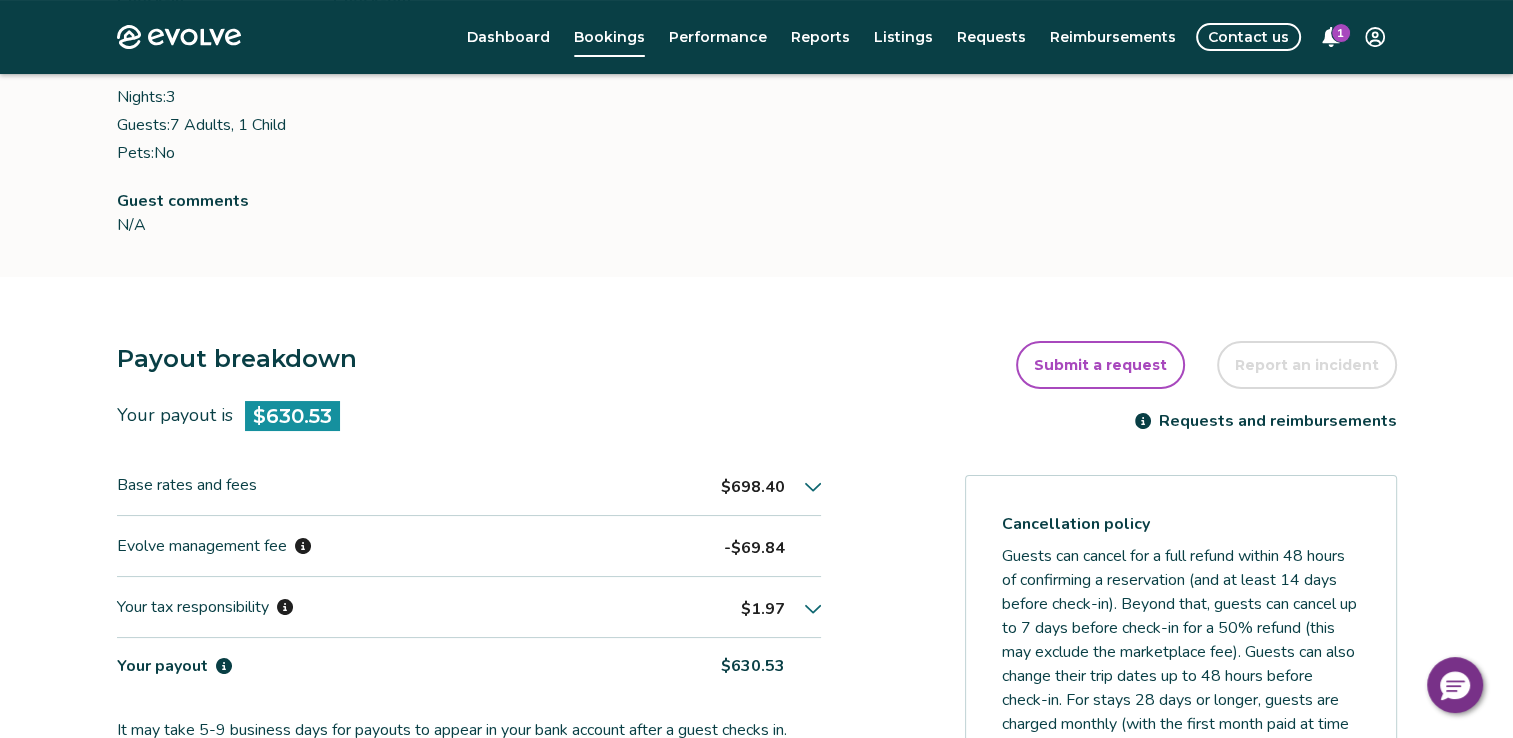 click 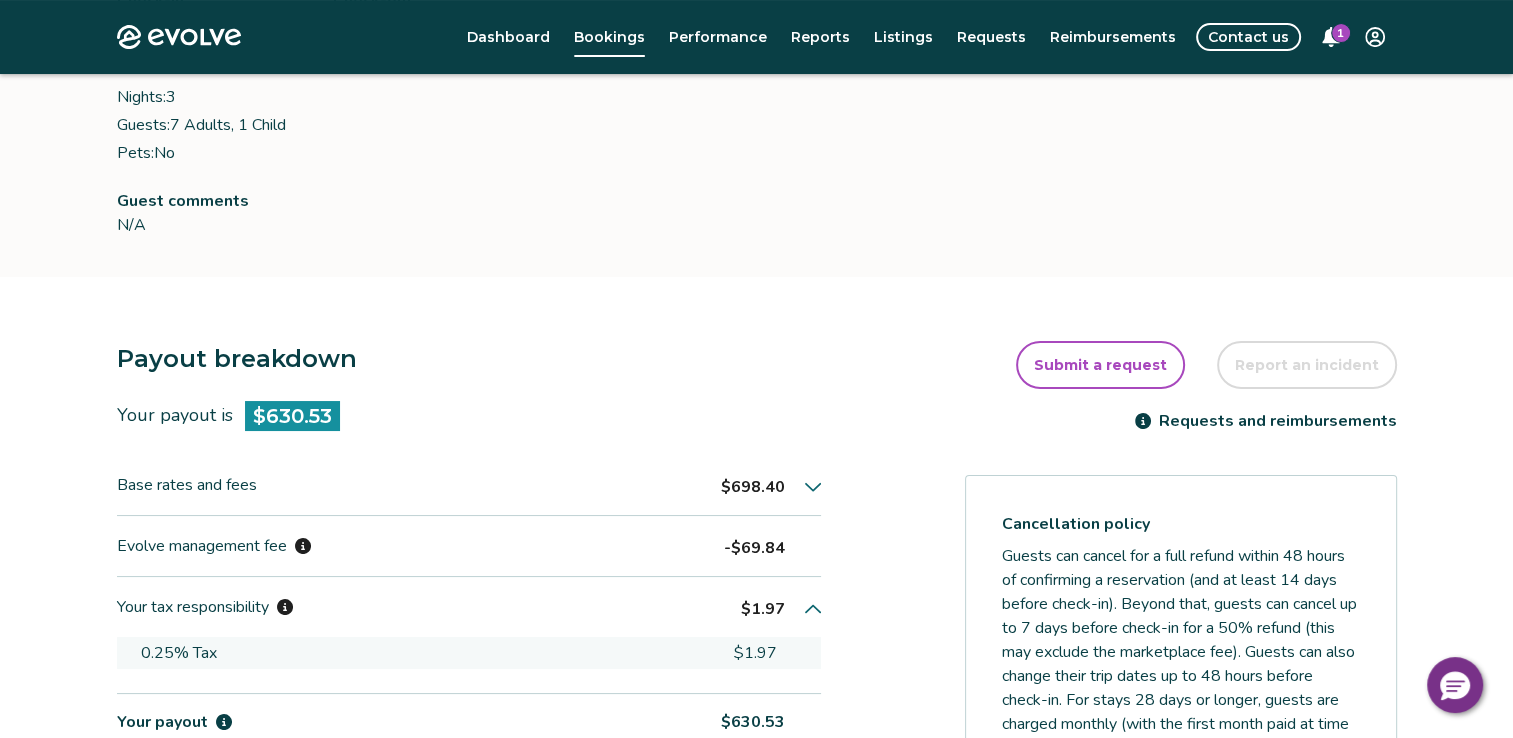 scroll, scrollTop: 405, scrollLeft: 0, axis: vertical 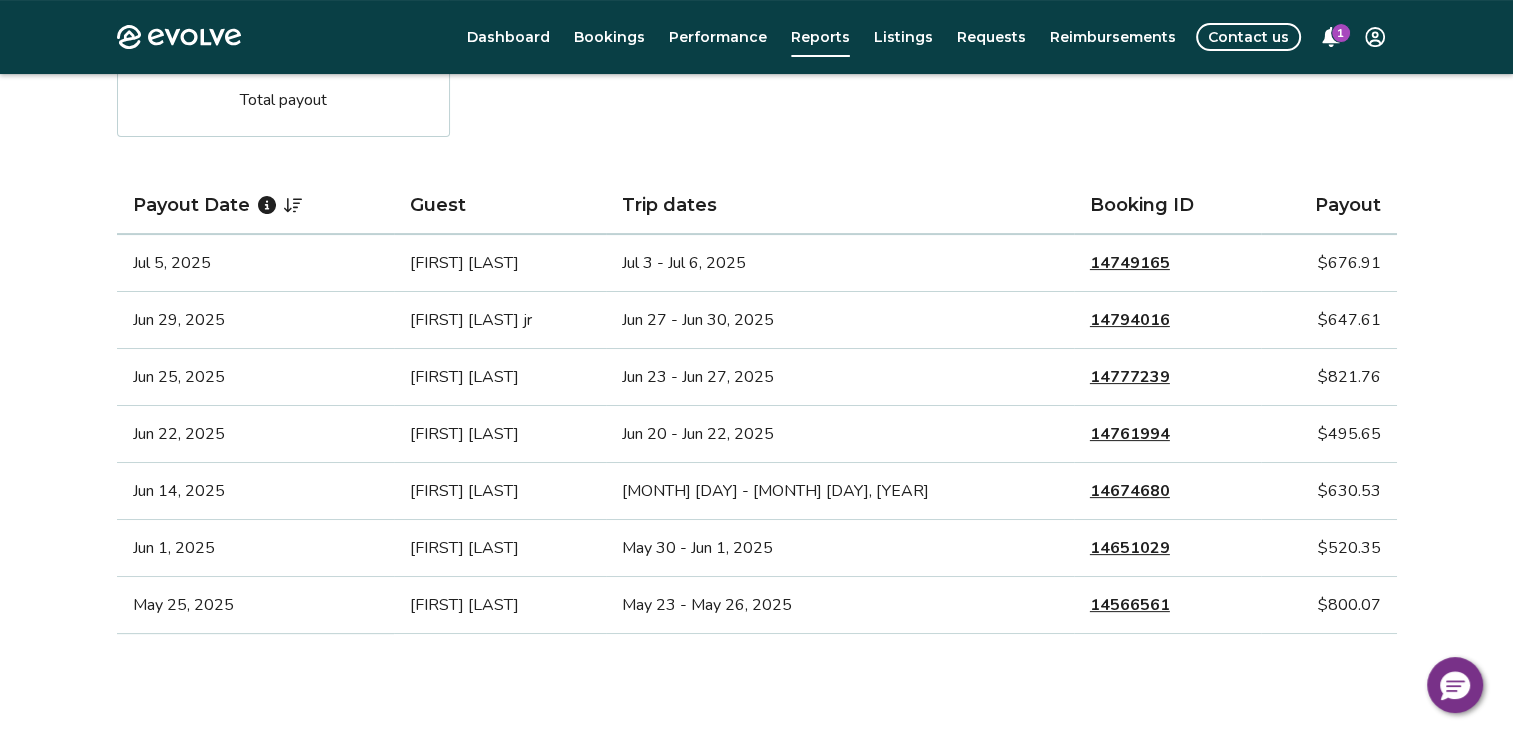 click on "14651029" at bounding box center (1130, 548) 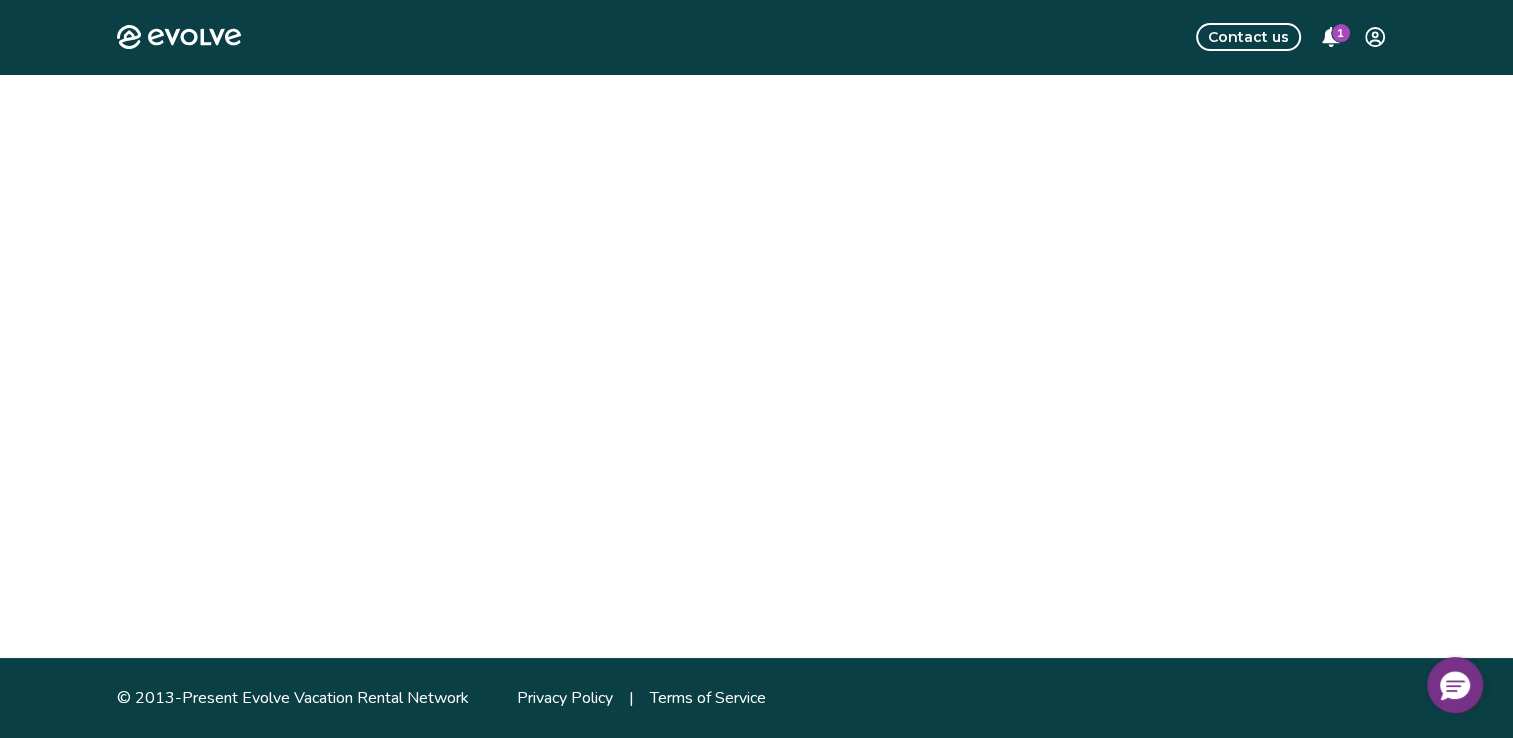 scroll, scrollTop: 0, scrollLeft: 0, axis: both 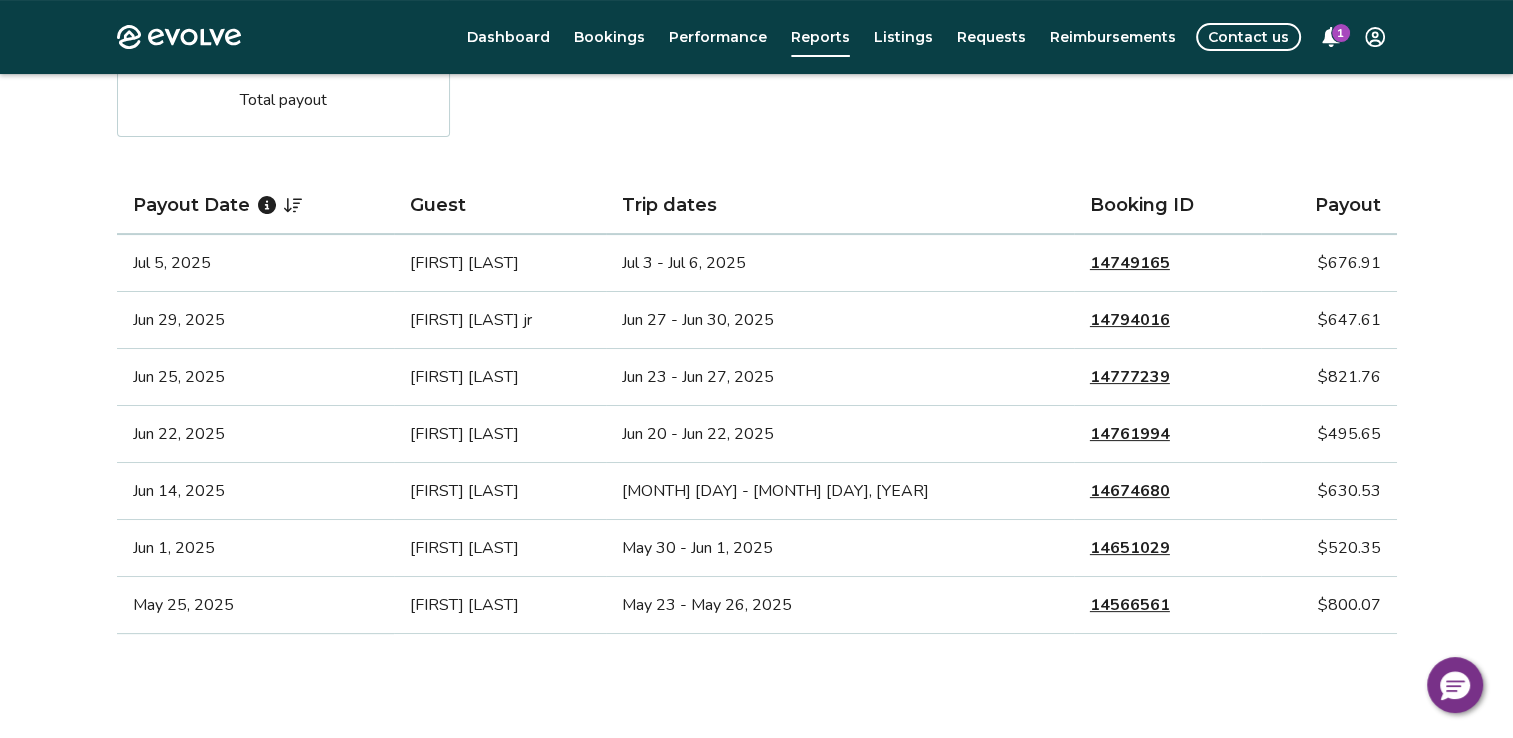 click on "14566561" at bounding box center [1130, 605] 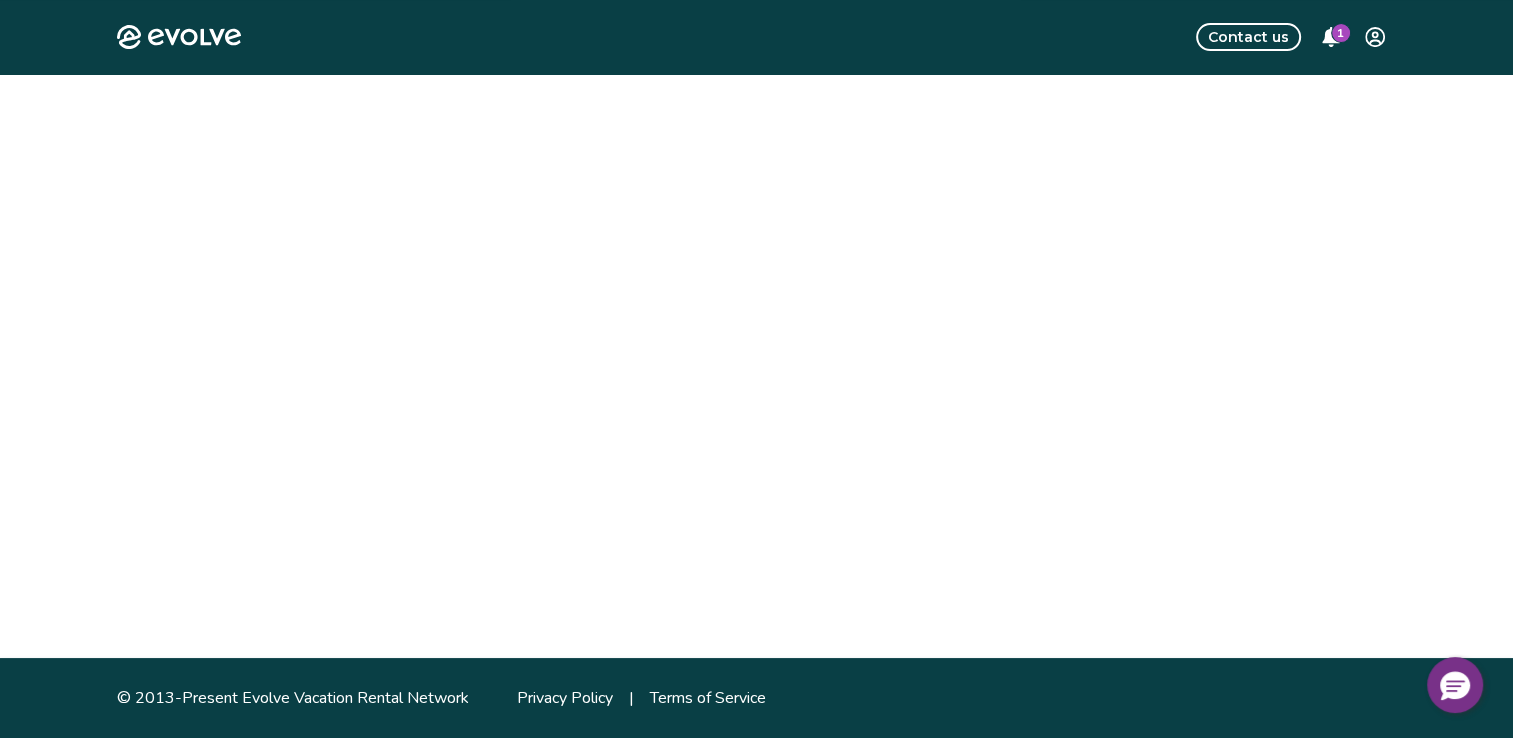 scroll, scrollTop: 0, scrollLeft: 0, axis: both 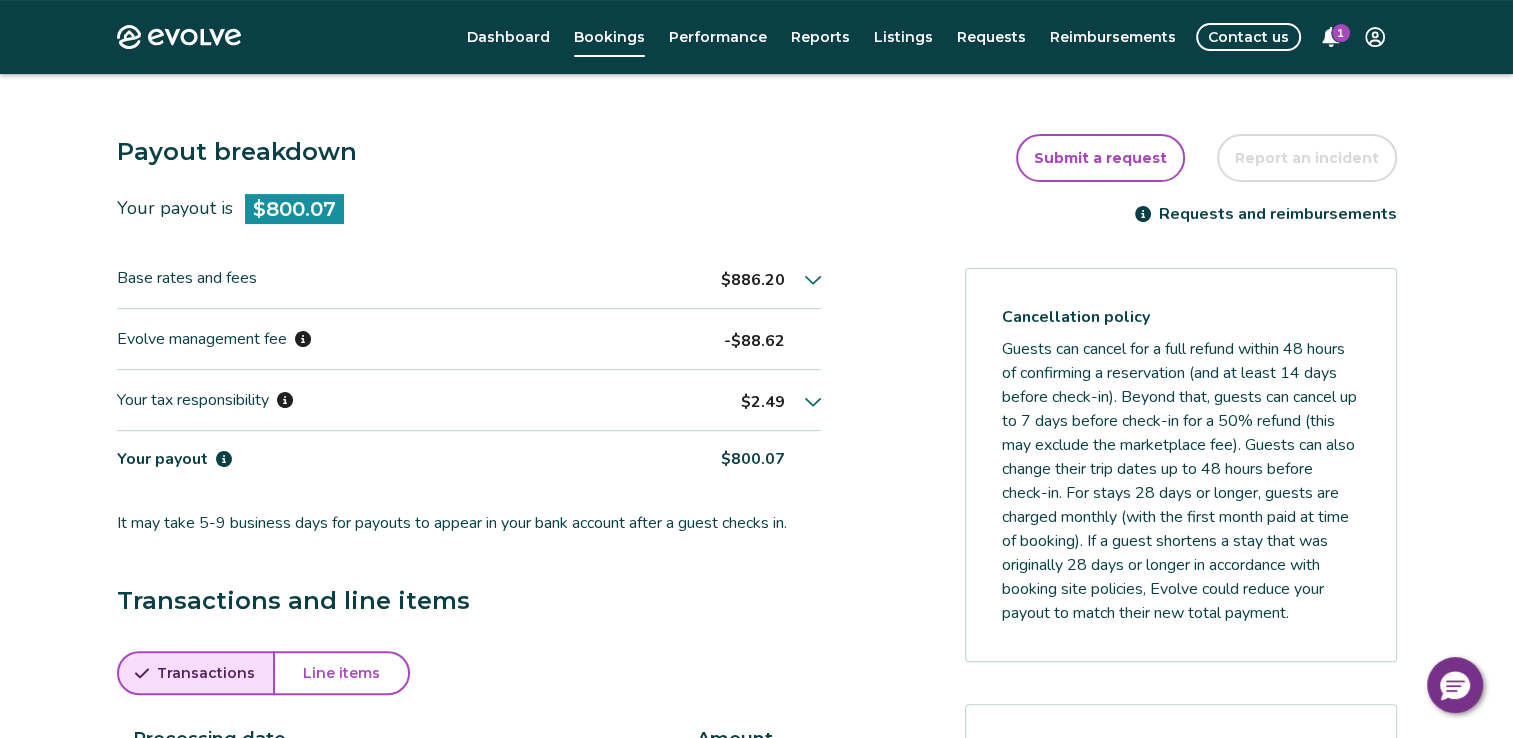 click 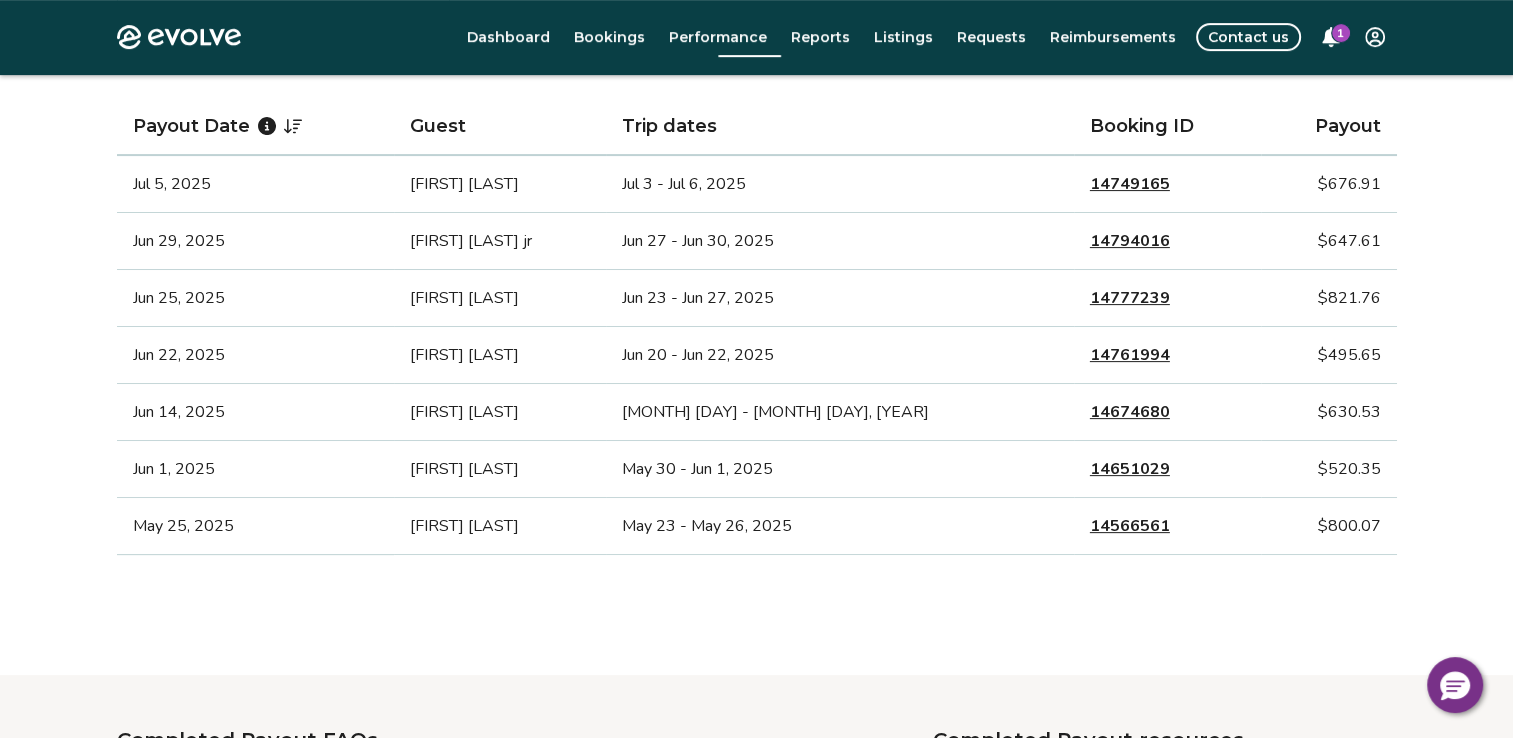 scroll, scrollTop: 405, scrollLeft: 0, axis: vertical 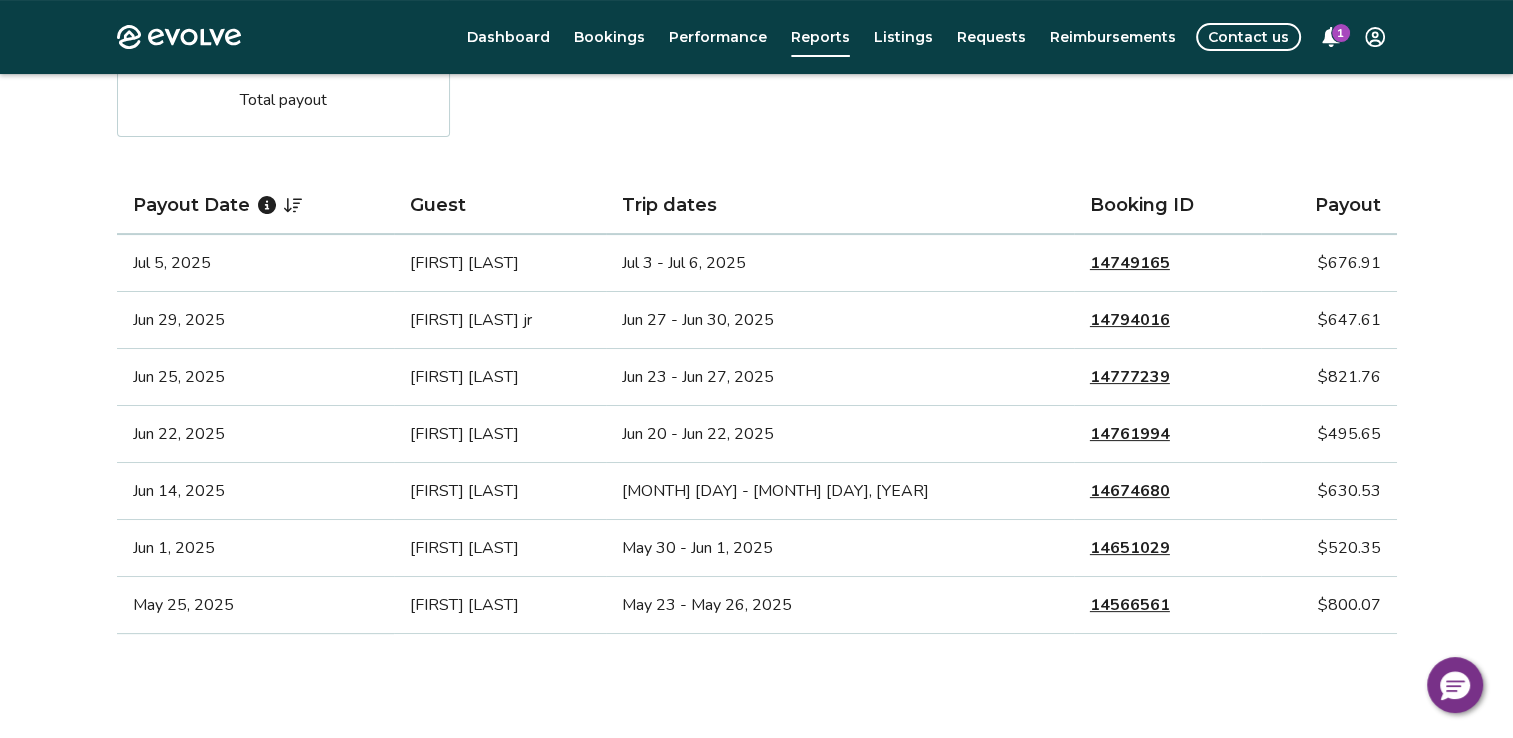 click on "14794016" at bounding box center [1130, 320] 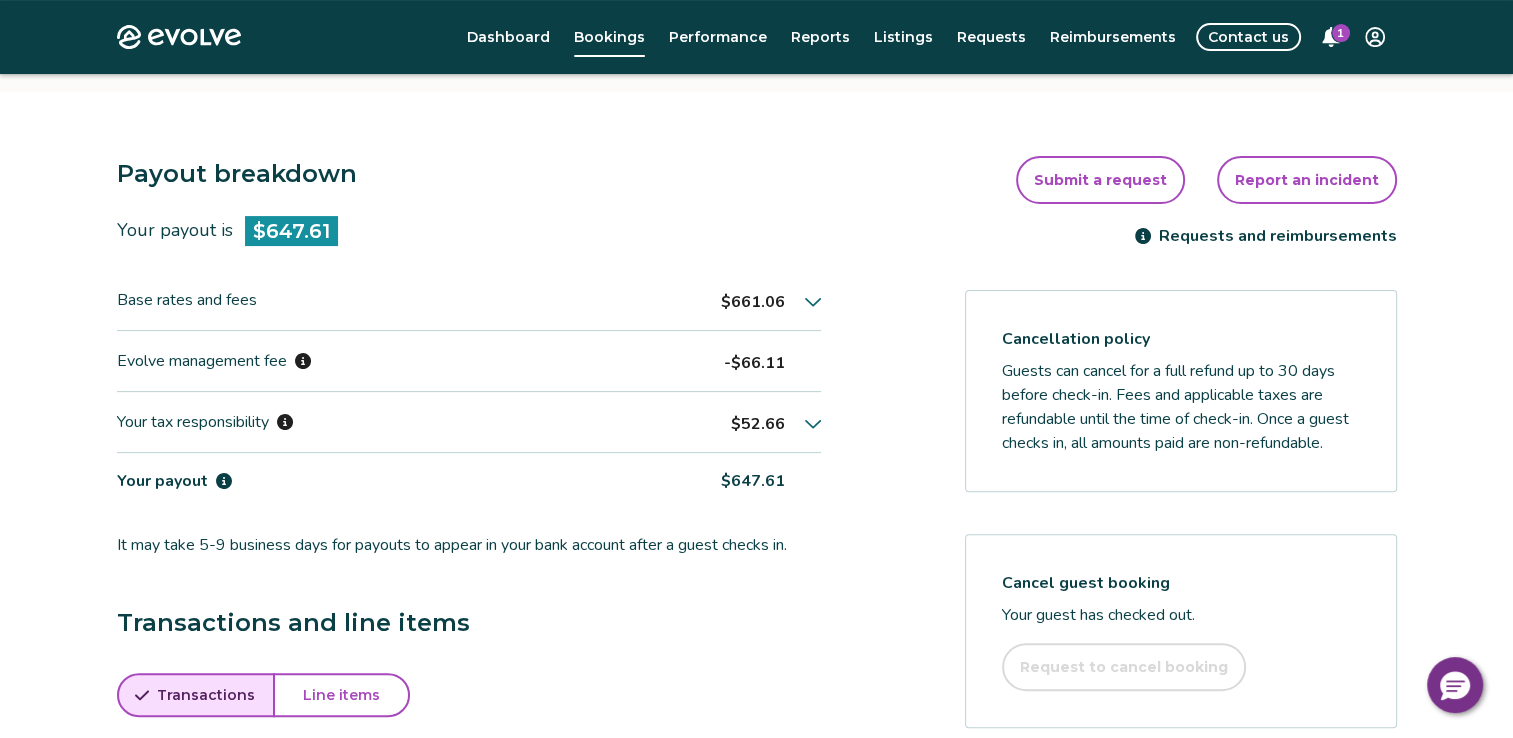 scroll, scrollTop: 476, scrollLeft: 0, axis: vertical 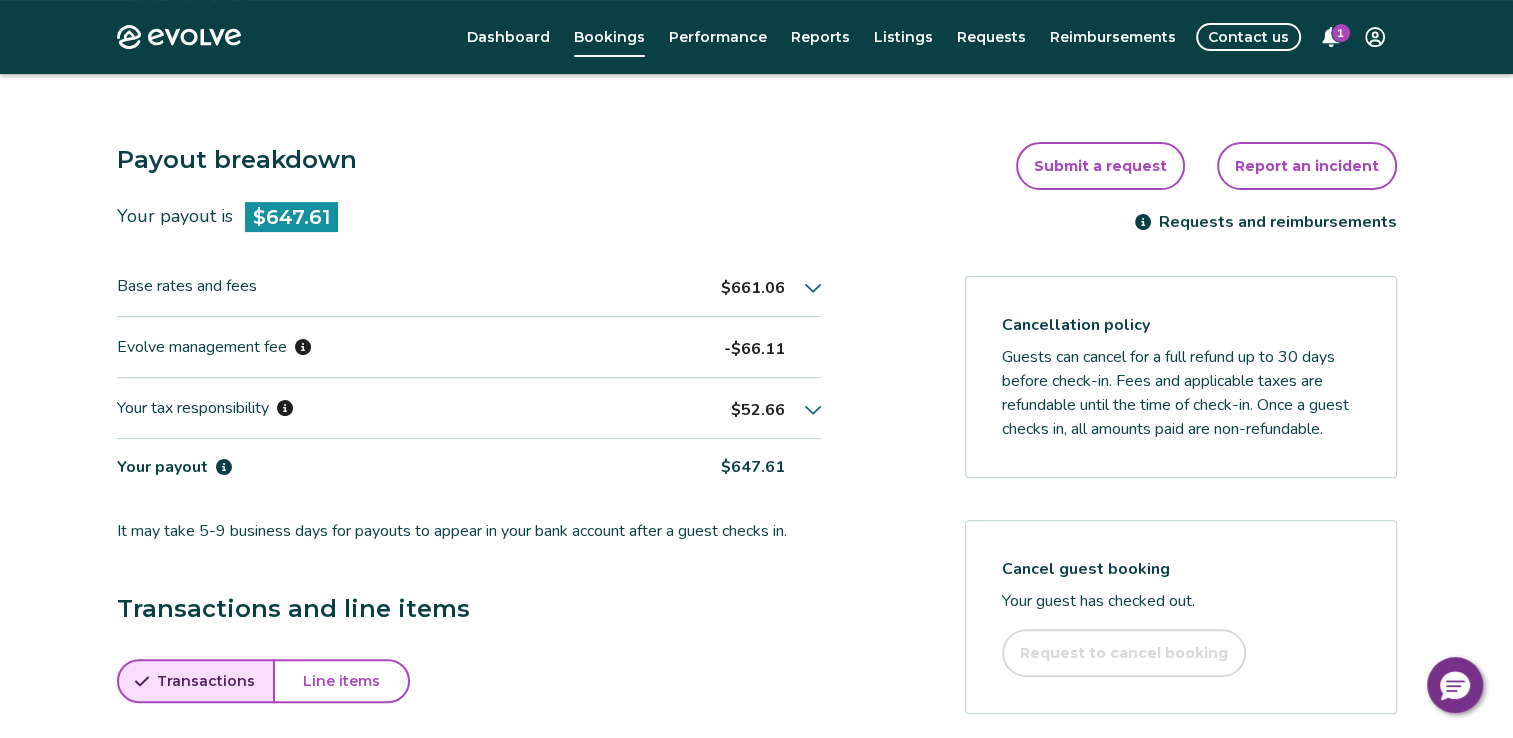 click 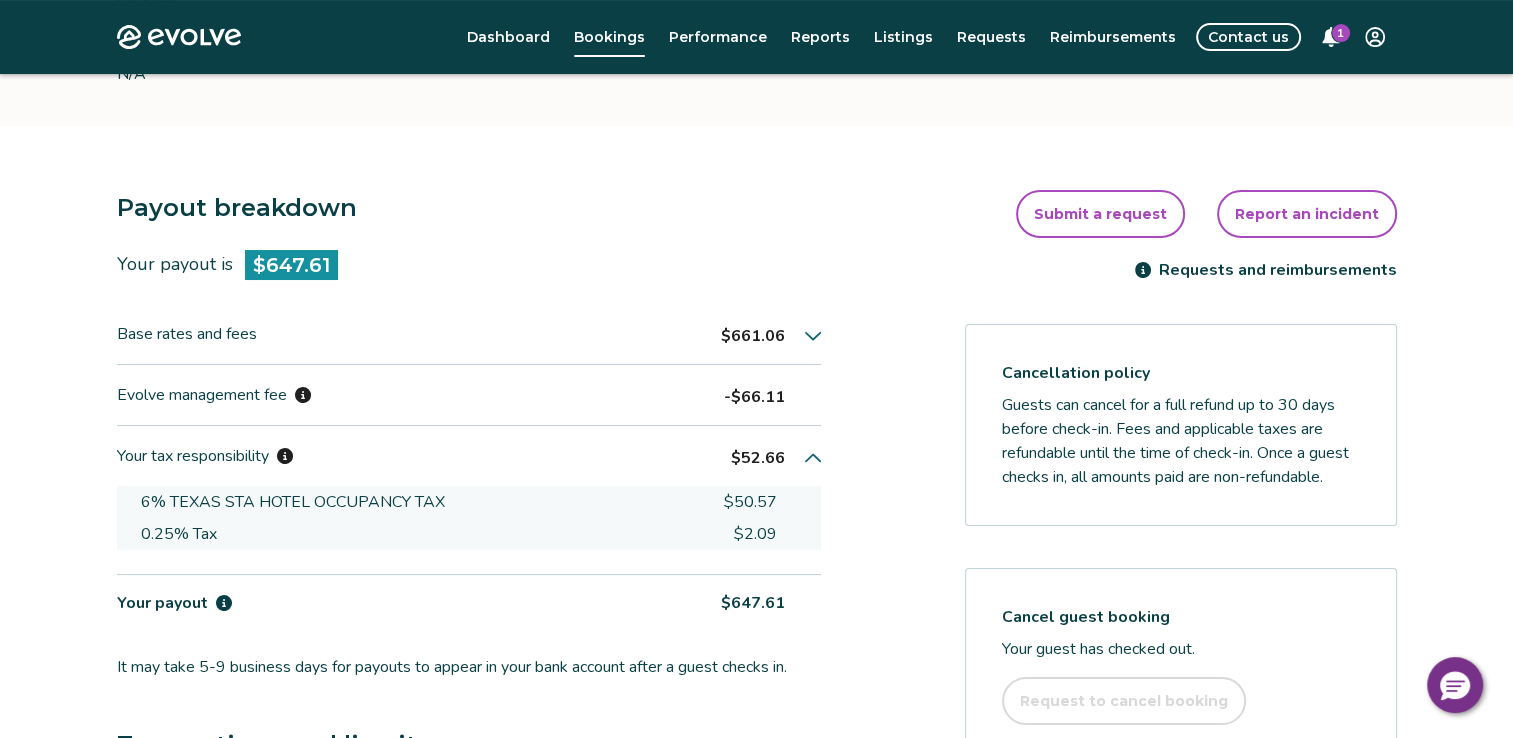 scroll, scrollTop: 420, scrollLeft: 0, axis: vertical 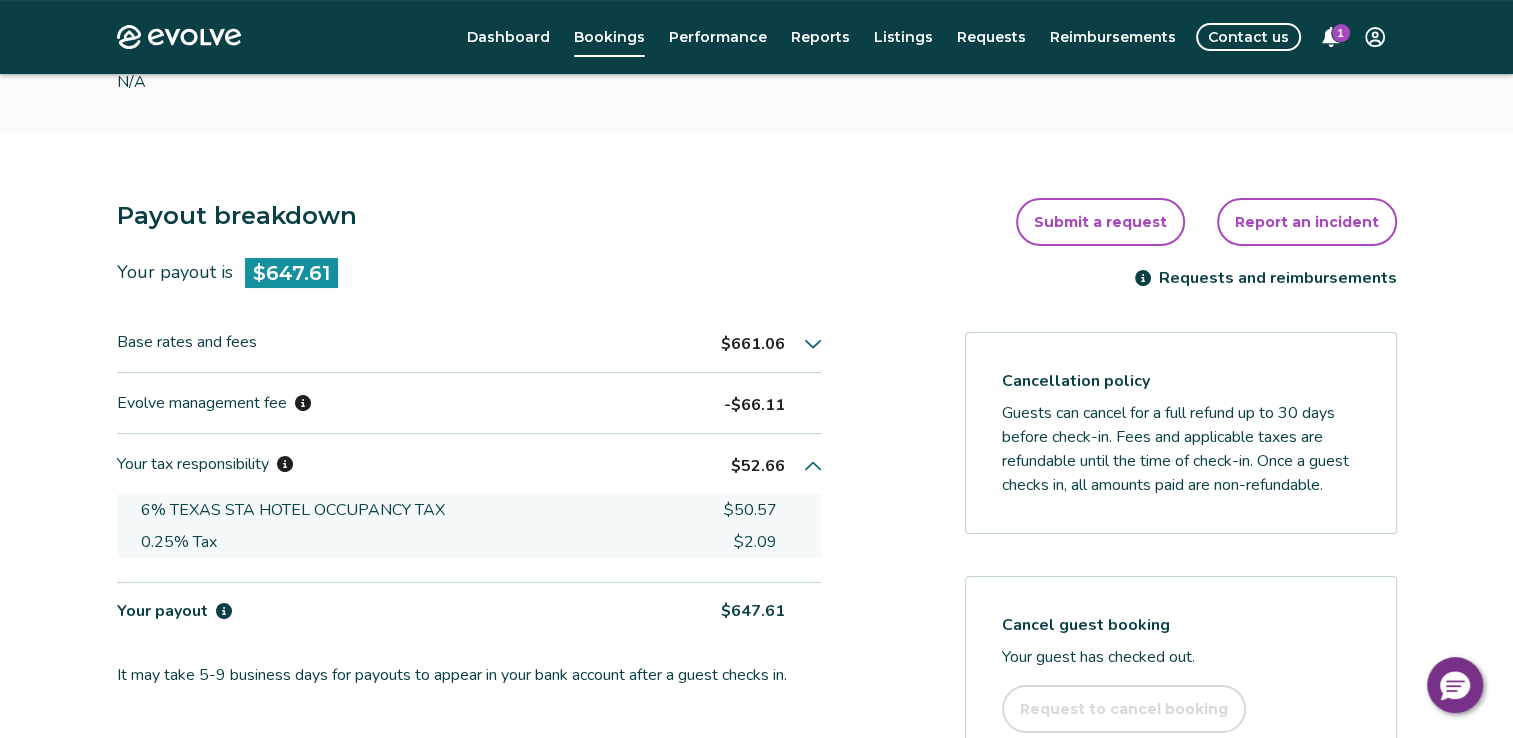 click on "Contact us" at bounding box center [1248, 37] 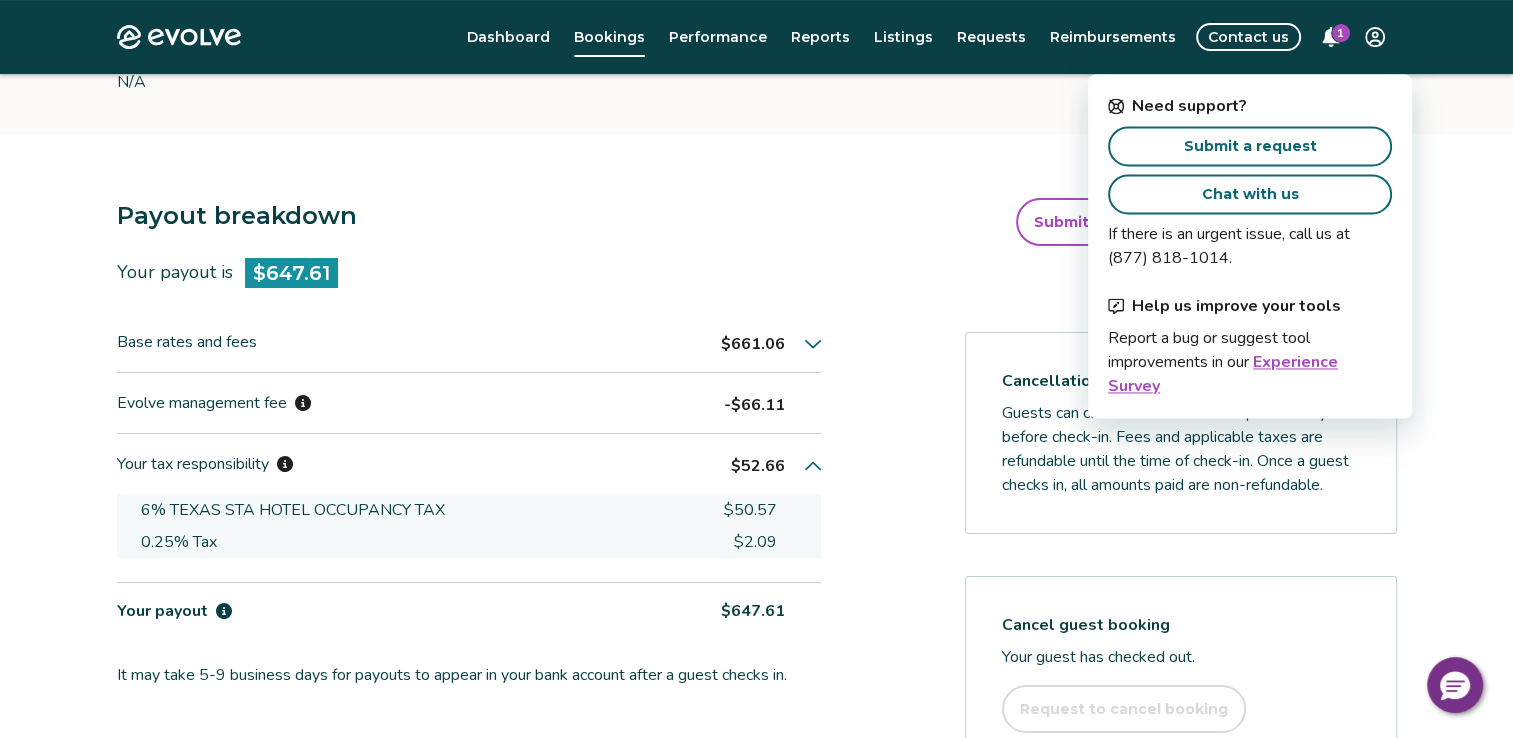 click on "Chat with us" at bounding box center [1250, 194] 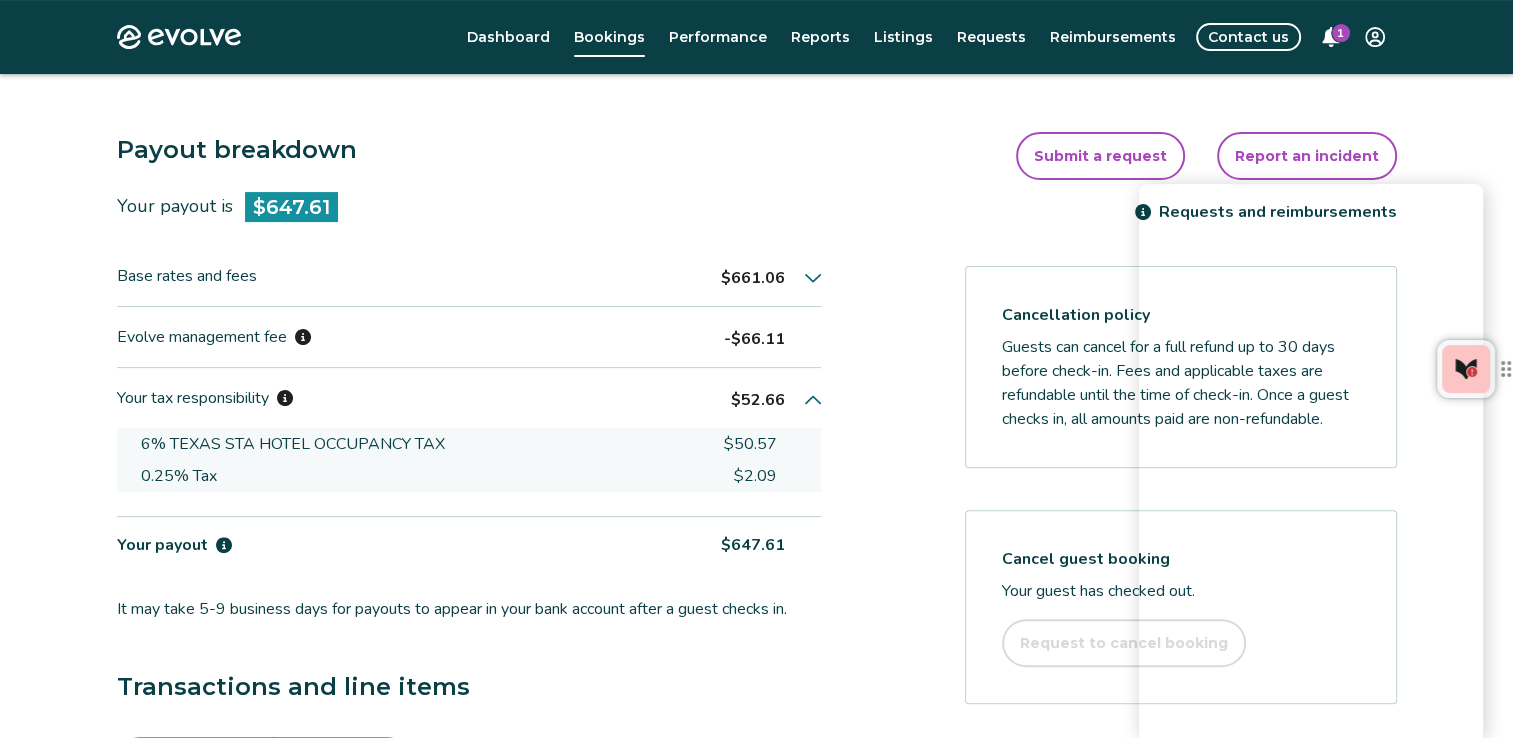 scroll, scrollTop: 516, scrollLeft: 0, axis: vertical 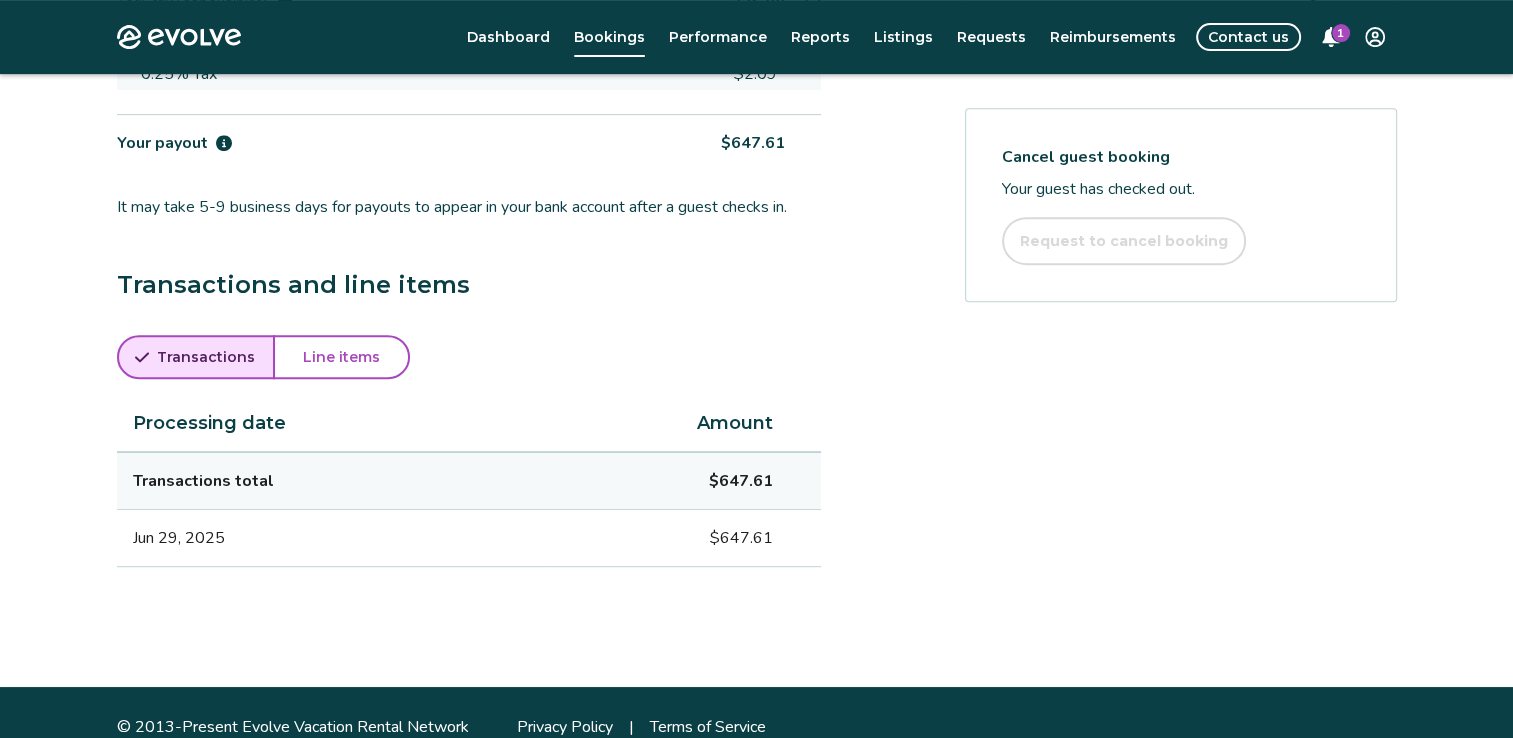 click on "Line items" at bounding box center [341, 357] 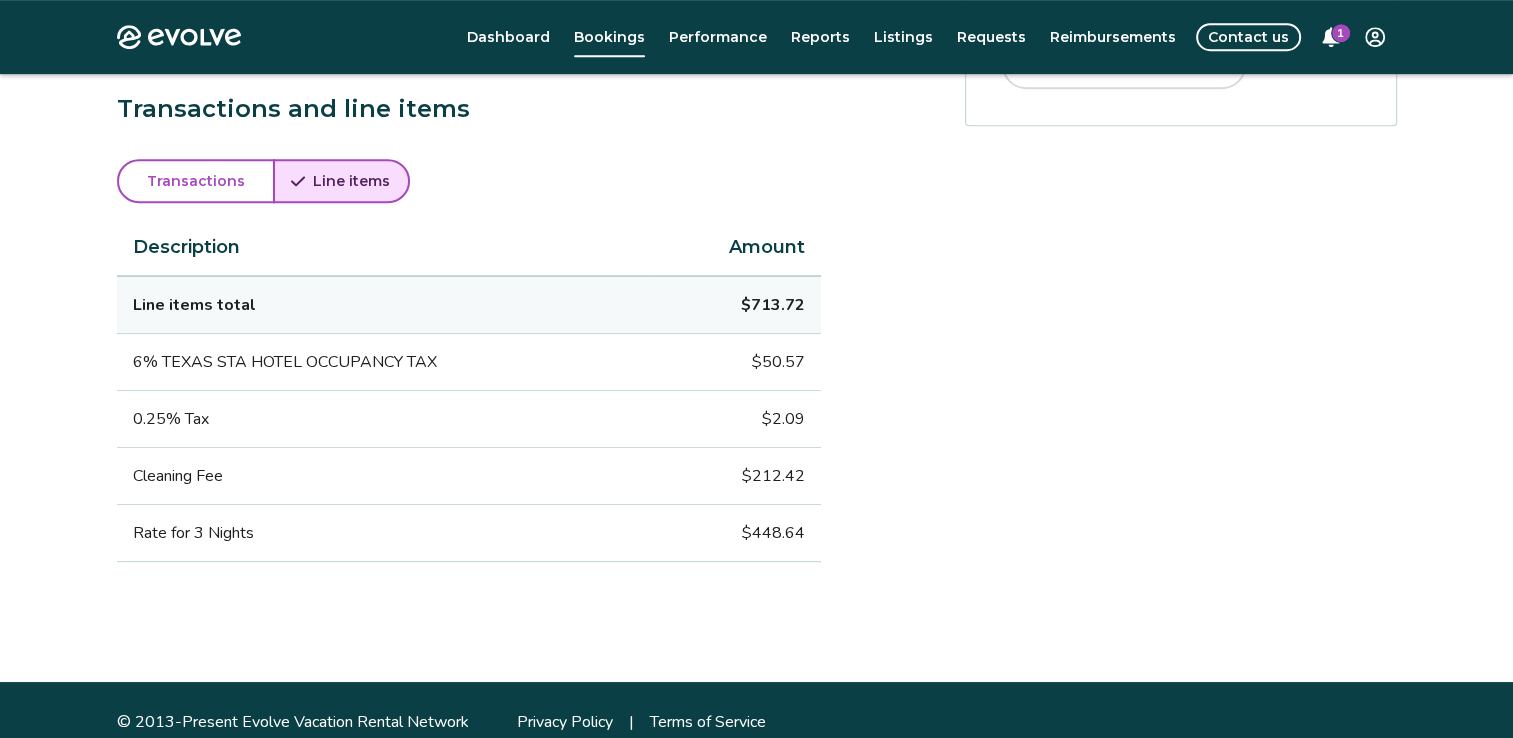 scroll, scrollTop: 1012, scrollLeft: 0, axis: vertical 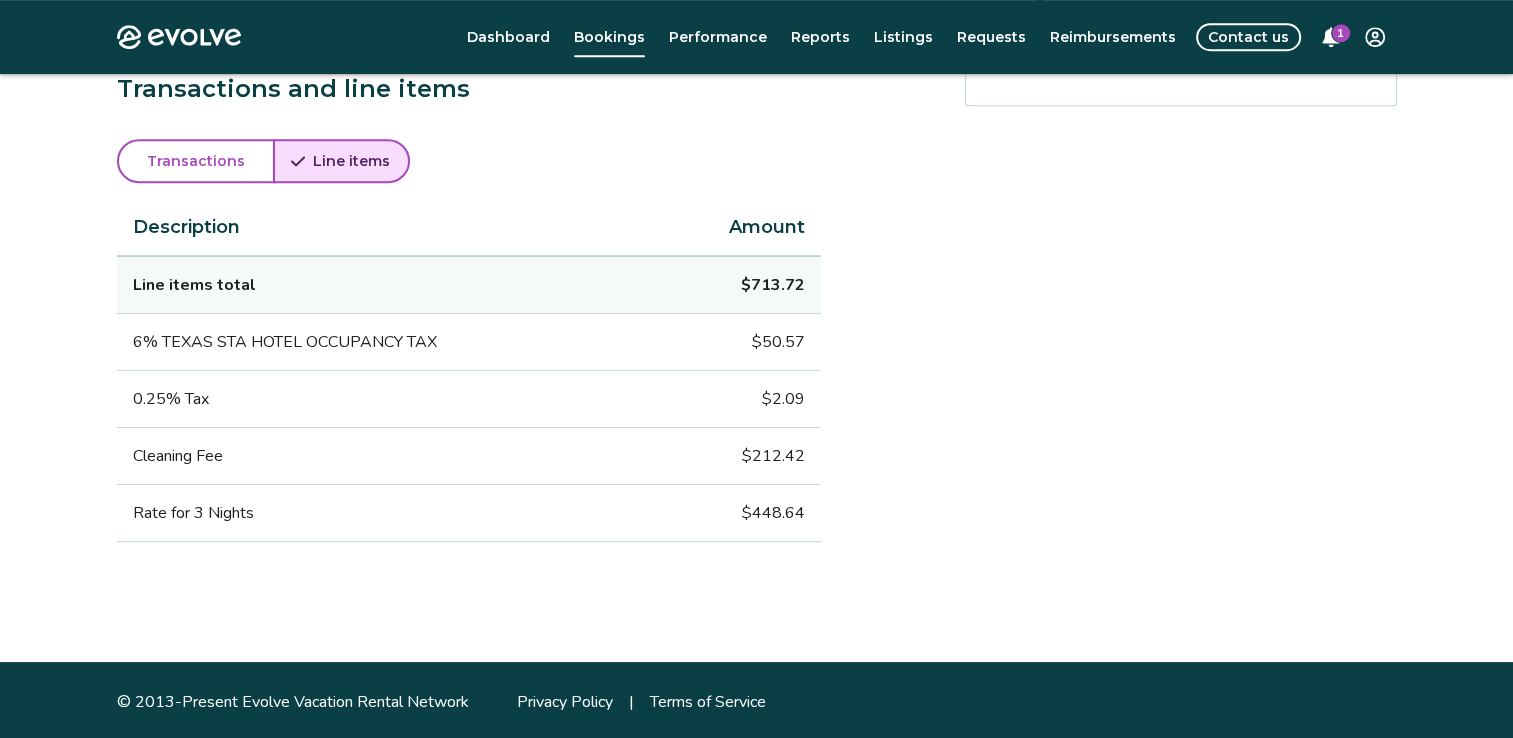 click on "1" at bounding box center [1341, 33] 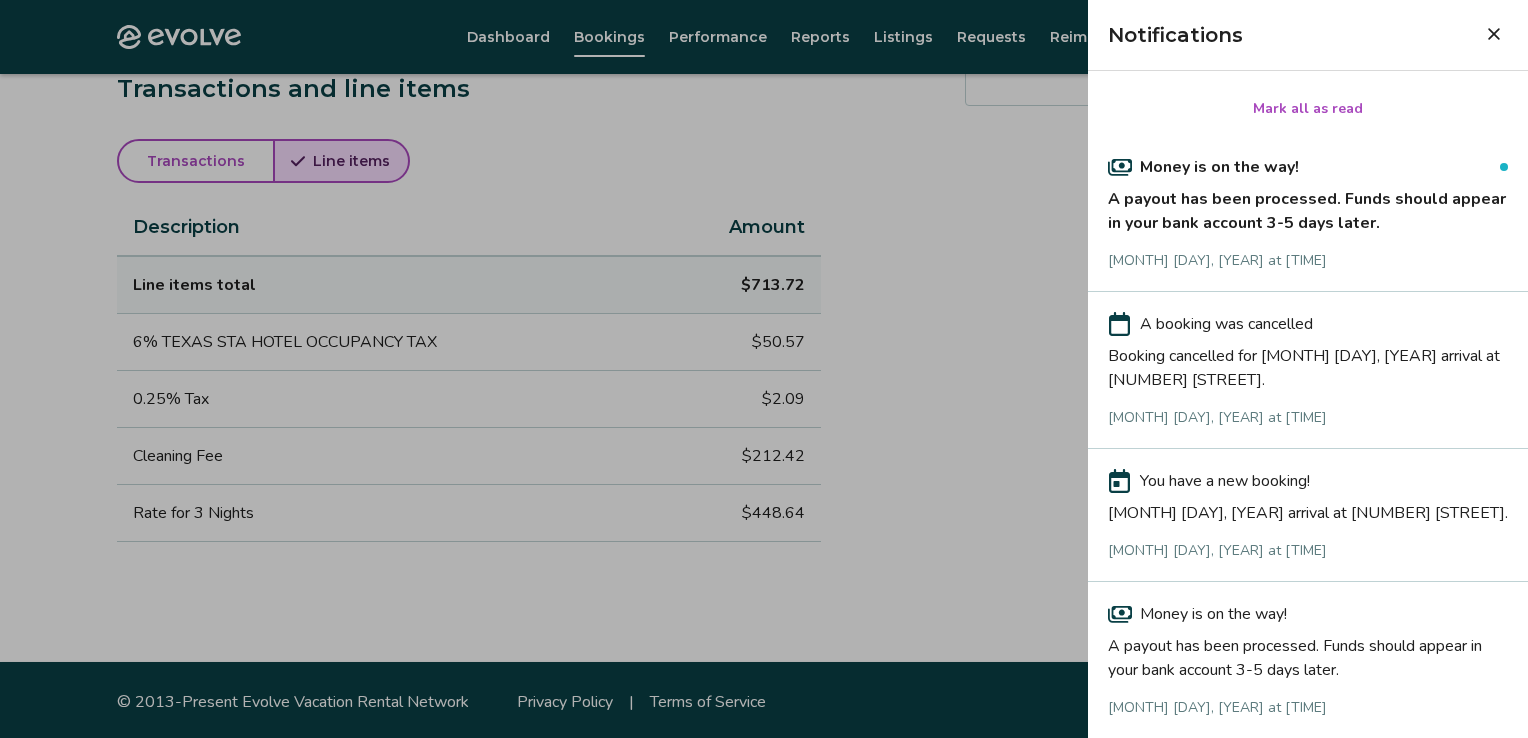 click on "Mark all as read" at bounding box center (1308, 109) 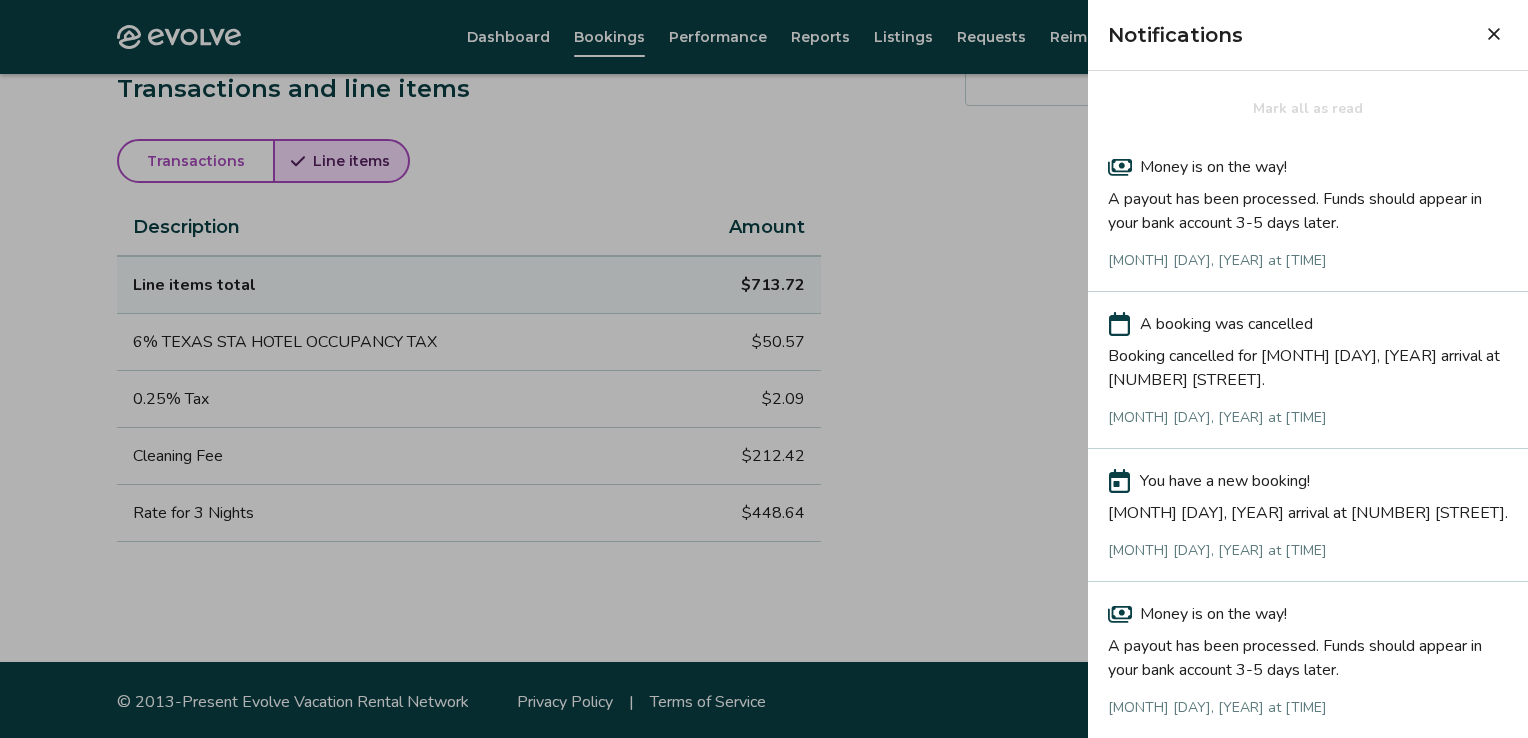 click 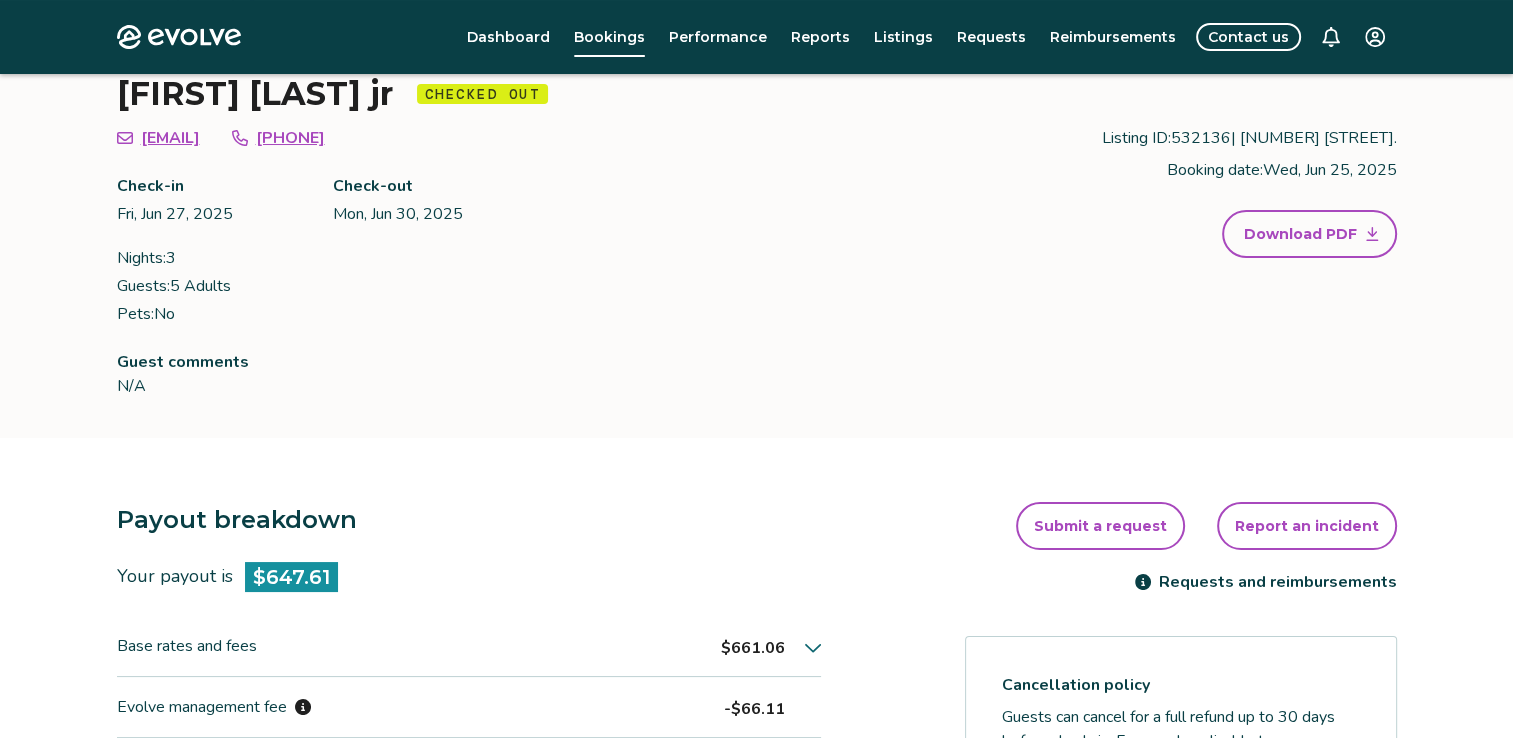 scroll, scrollTop: 0, scrollLeft: 0, axis: both 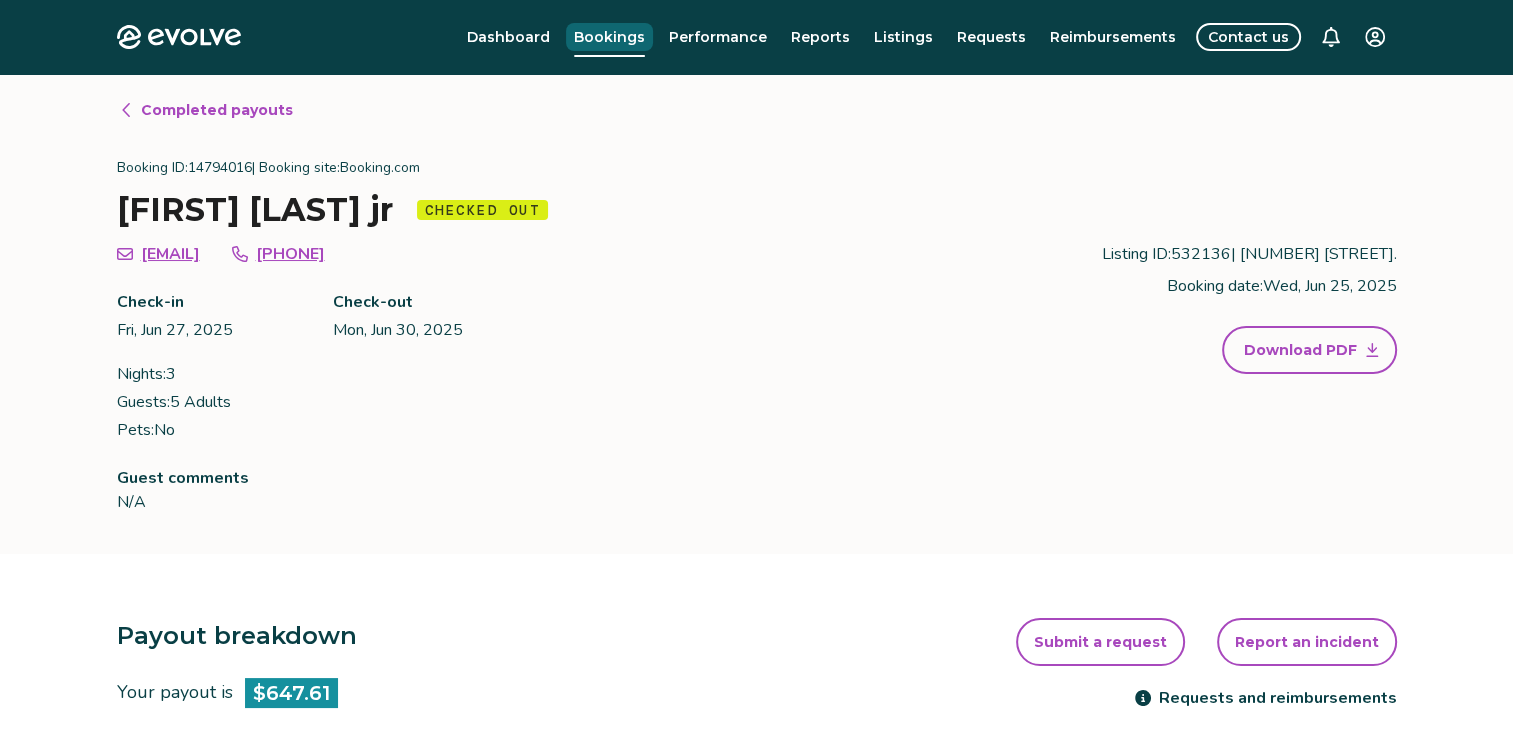 click on "Bookings" at bounding box center [609, 37] 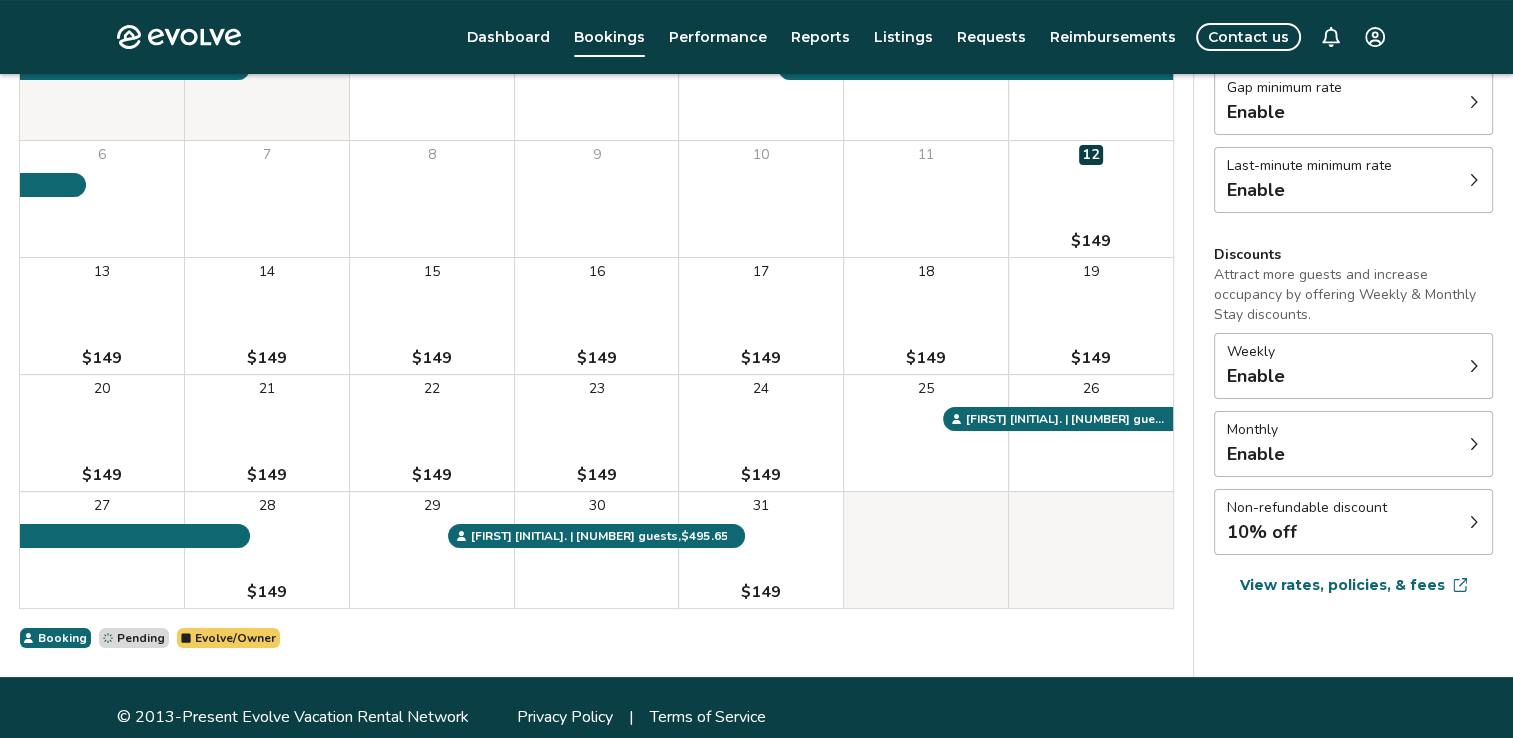 scroll, scrollTop: 296, scrollLeft: 0, axis: vertical 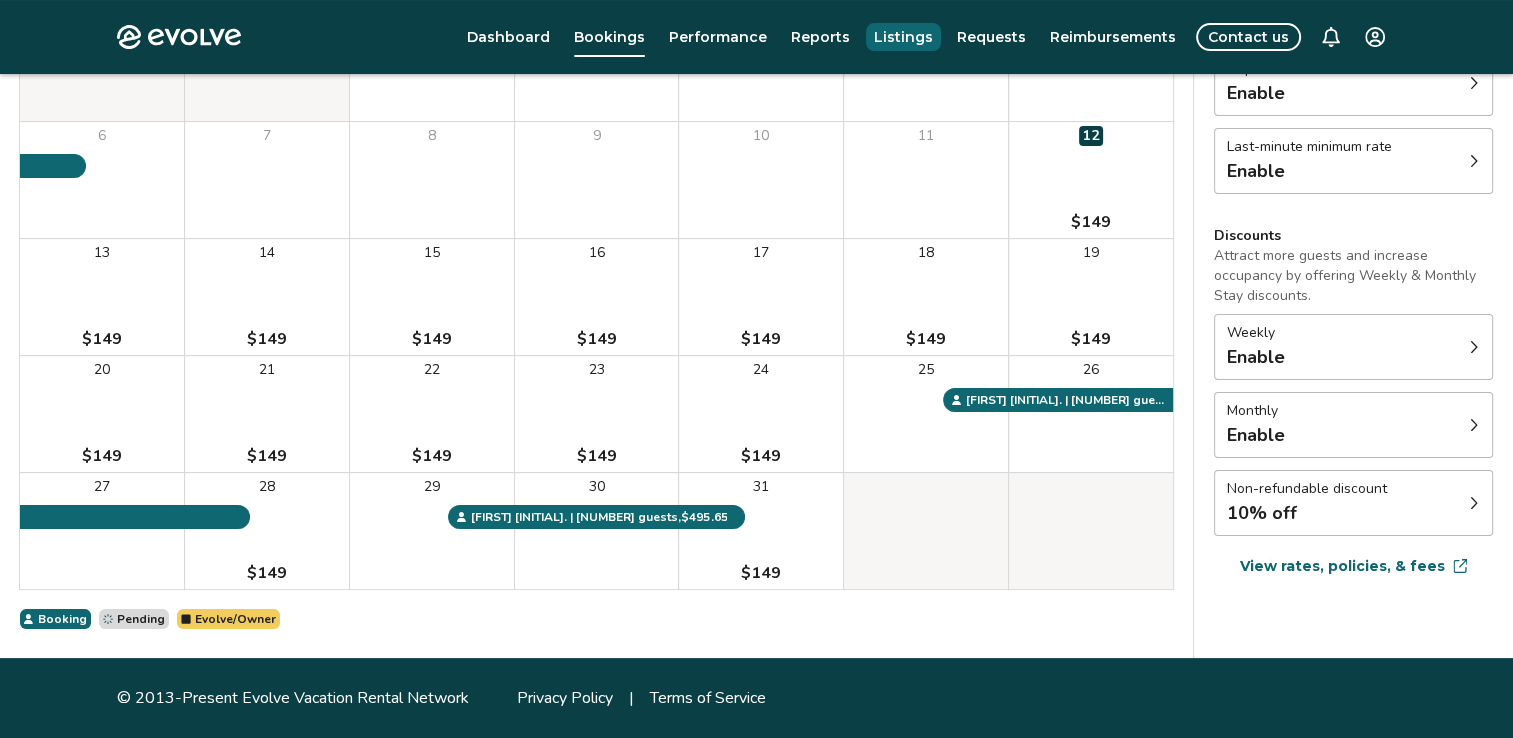 click on "Listings" at bounding box center [903, 37] 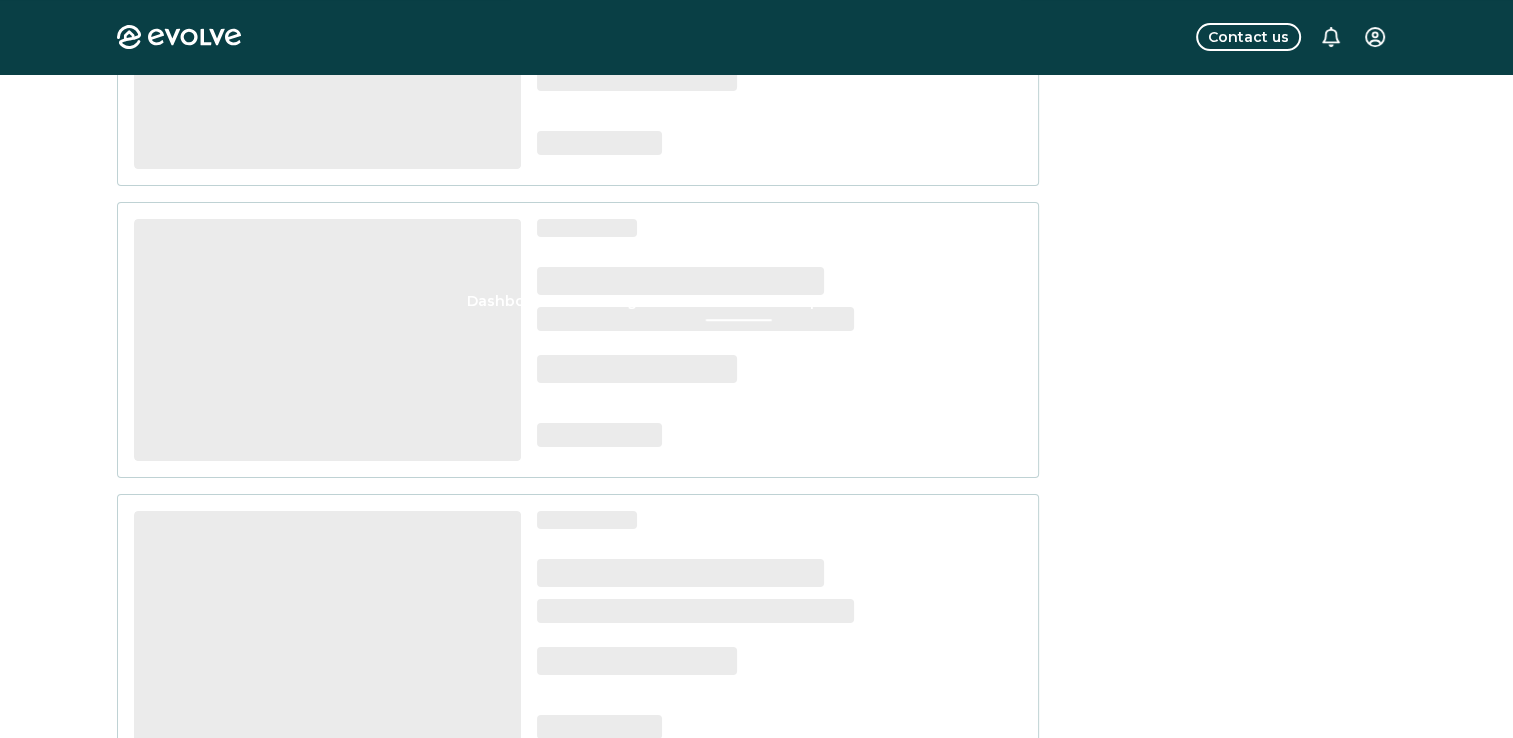 scroll, scrollTop: 0, scrollLeft: 0, axis: both 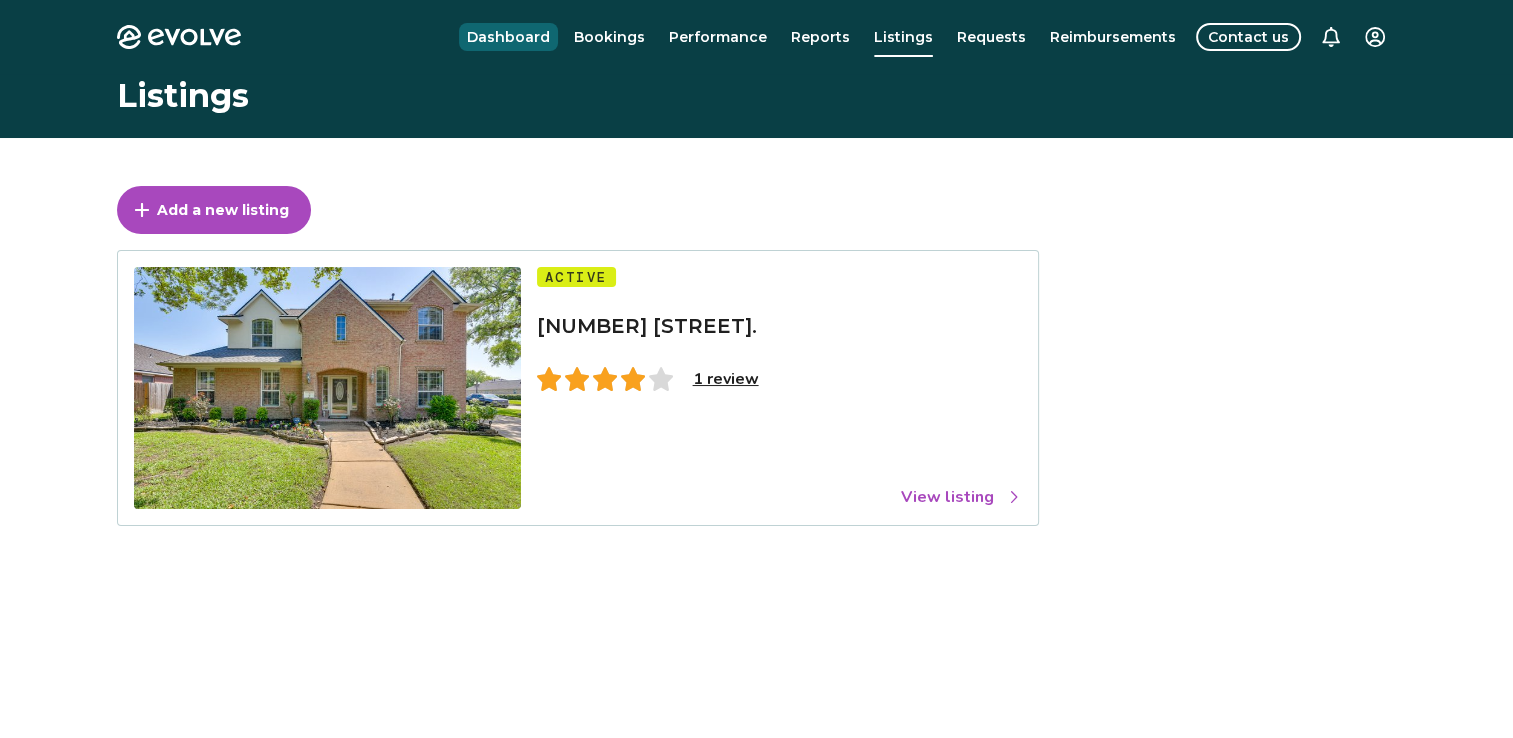 click on "Dashboard" at bounding box center (508, 37) 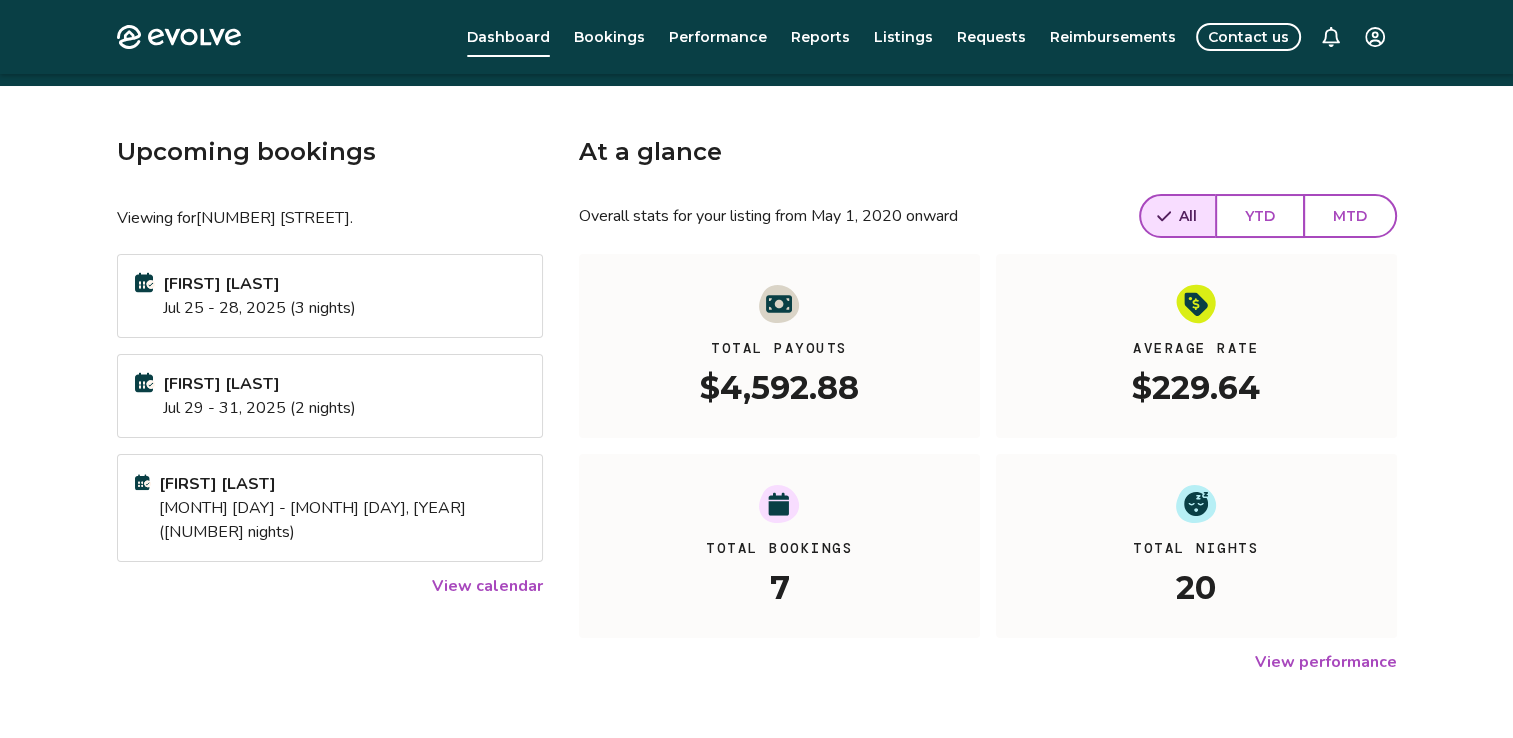 scroll, scrollTop: 57, scrollLeft: 0, axis: vertical 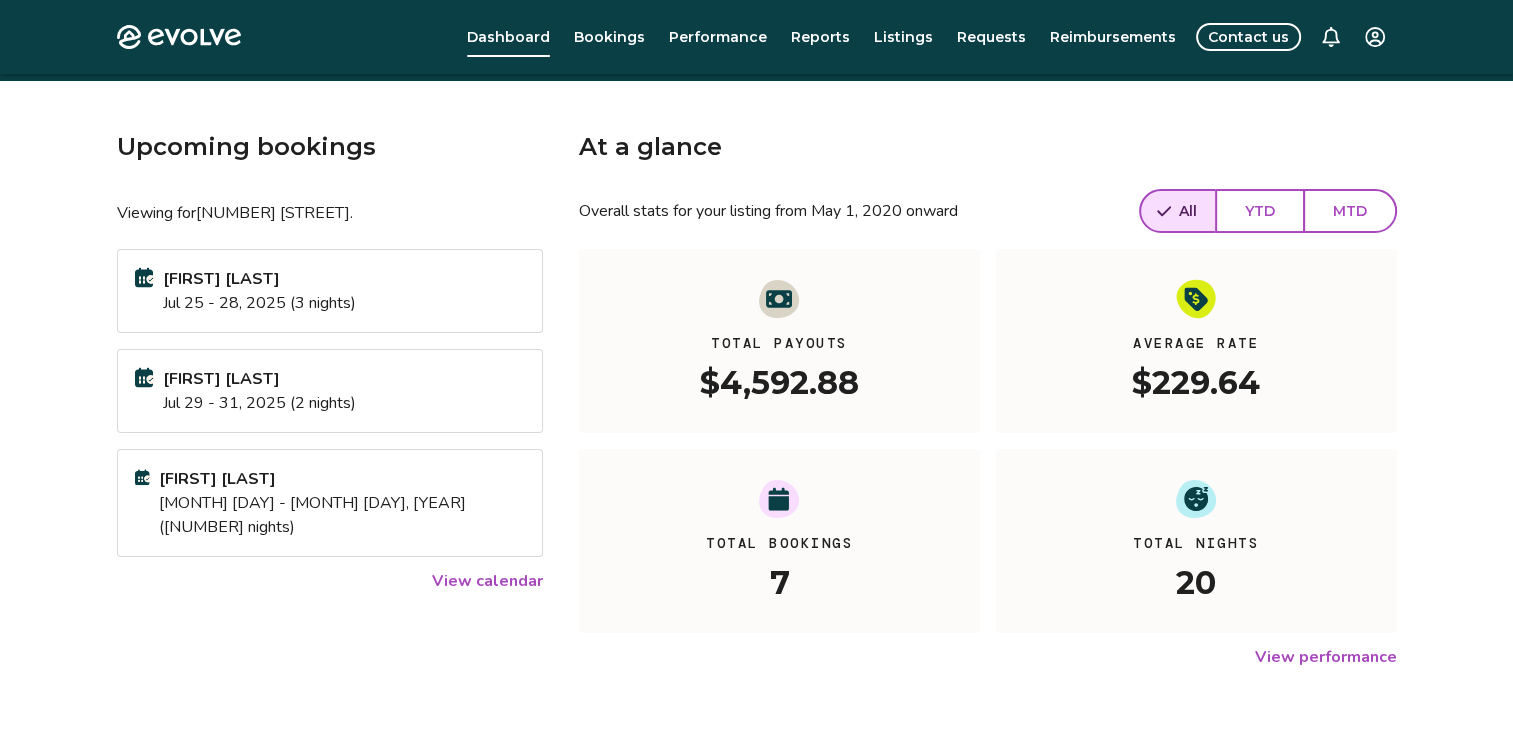 click on "[FIRST] [LAST]" at bounding box center (342, 479) 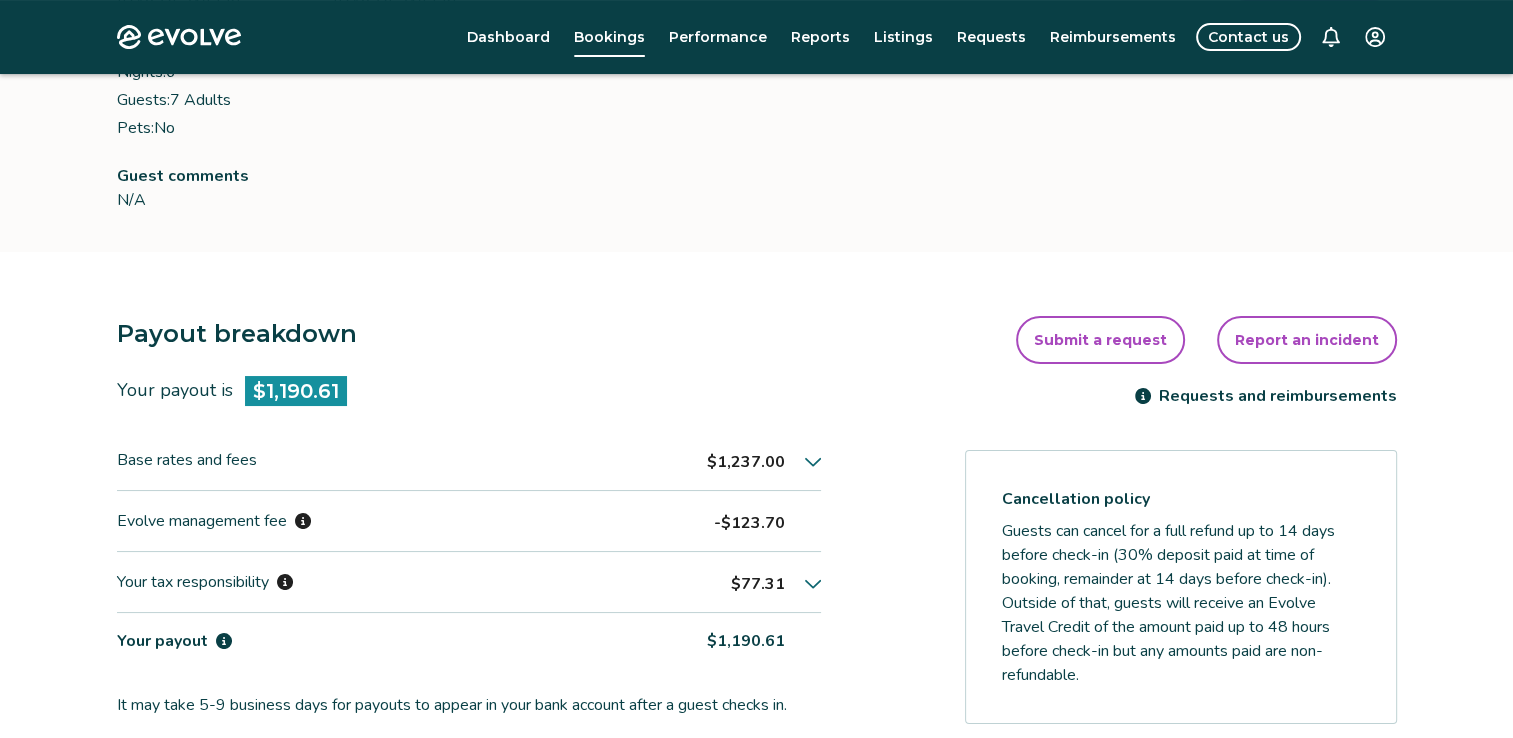 scroll, scrollTop: 405, scrollLeft: 0, axis: vertical 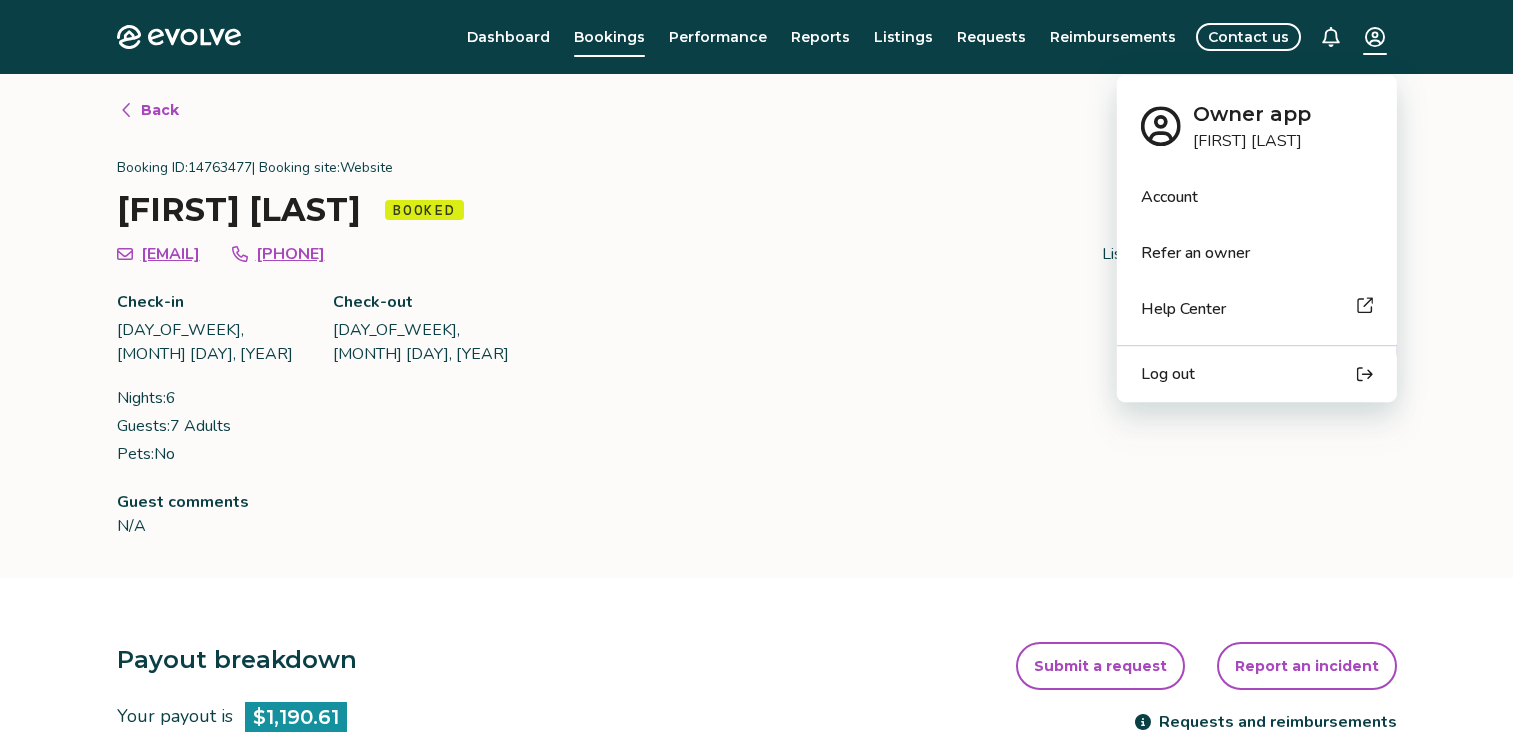 click on "Evolve Dashboard Bookings Performance Reports Listings Requests Reimbursements Contact us Back Booking ID:  [NUMBER]  | Booking site:  Website [FIRST] [LAST] Booked [EMAIL] [PHONE] Check-in [DAY_OF_WEEK], [MONTH] [DAY], [YEAR] Check-out [DAY_OF_WEEK], [MONTH] [DAY], [YEAR] Nights:  [NUMBER] Guests:  [NUMBER] Adults Pets:  No Listing ID:  [NUMBER]  |   [NUMBER] [STREET] Booking date:  [DAY_OF_WEEK], [MONTH] [DAY], [YEAR] Download PDF Guest comments N/A Payout breakdown Your payout is [PRICE] Base rates and fees [PRICE] Evolve management fee [PRICE] Your tax responsibility [PRICE] Your payout [PRICE] It may take 5-9 business days for payouts to appear in your bank account after a guest checks in. Transactions and line items Transactions Line items Processing date Amount Transactions total [PRICE] [MONTH] [DAY], [YEAR] [PRICE] Submit a request Report an incident Requests and reimbursements Cancellation policy Cancel guest booking Today is  [NUMBER]  days  from the check-in date. Request to cancel booking © 2013-Present Evolve Vacation Rental Network Privacy Policy |" at bounding box center [764, 795] 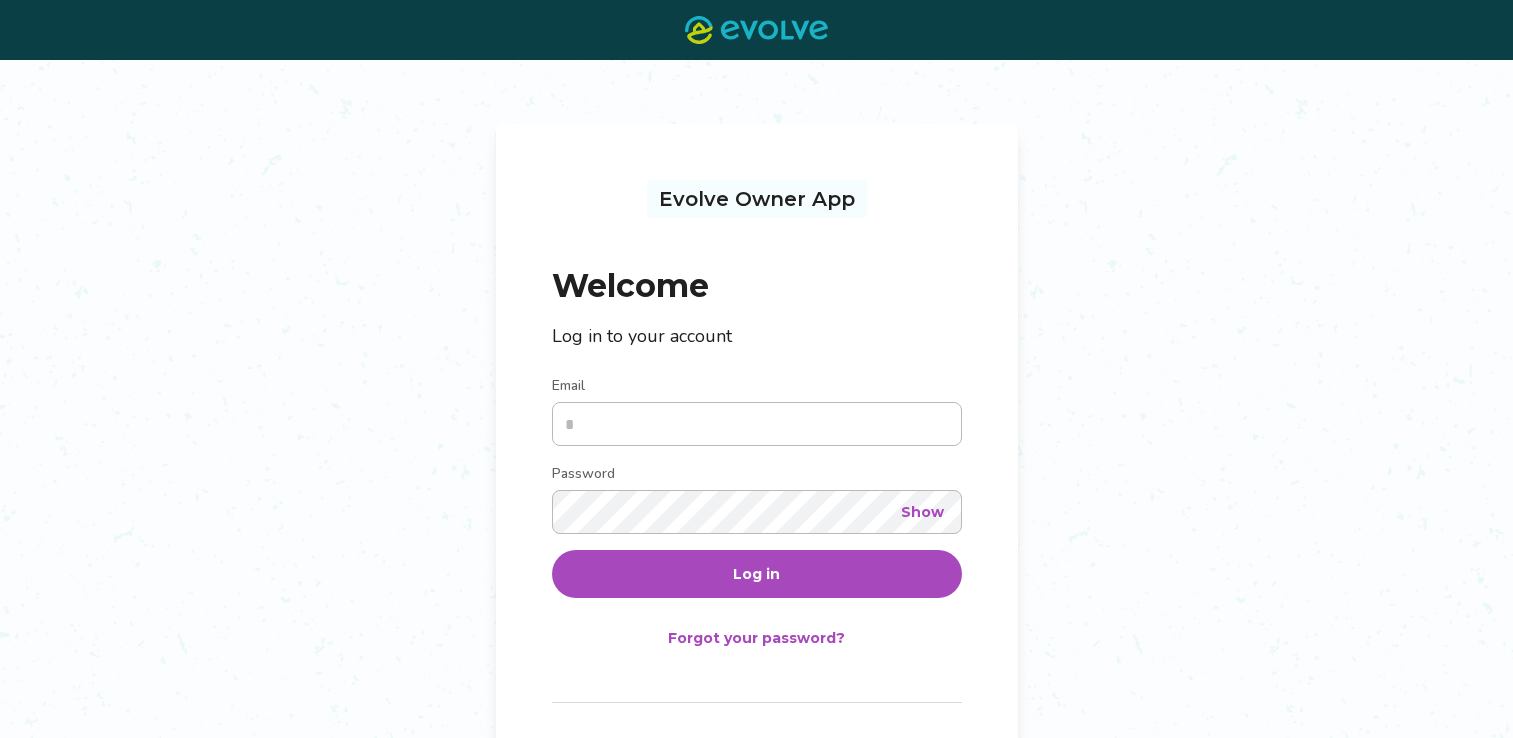 scroll, scrollTop: 0, scrollLeft: 0, axis: both 